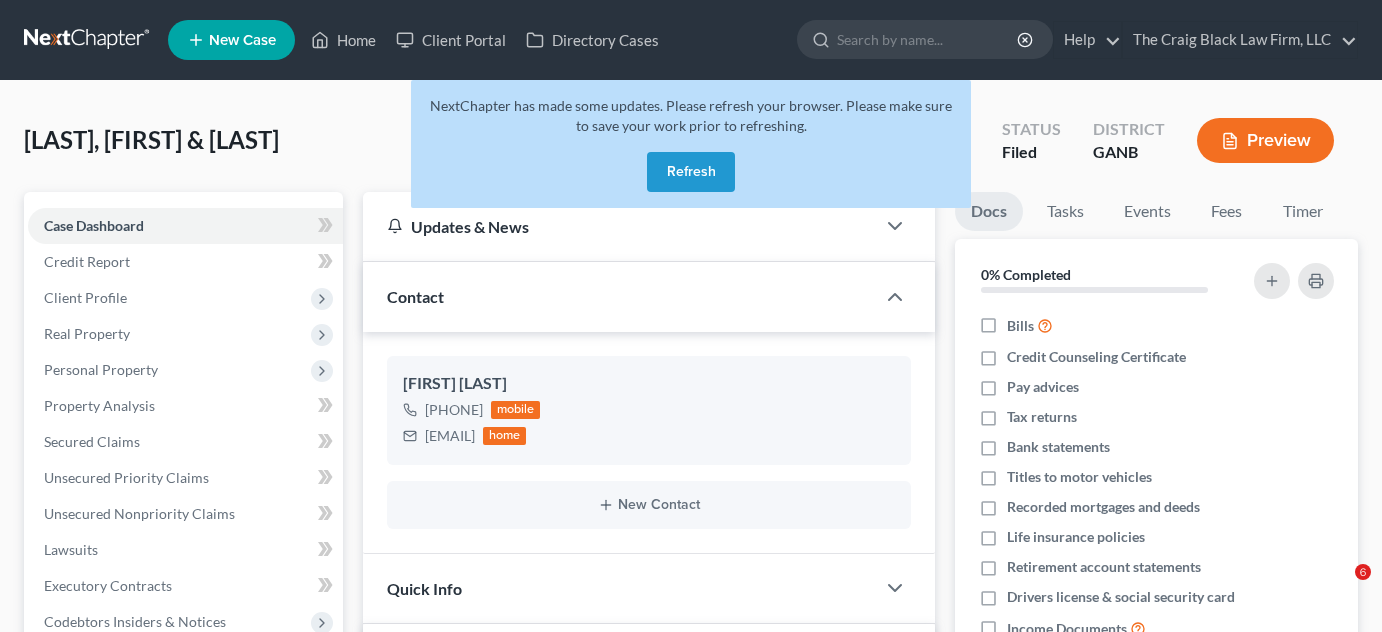 scroll, scrollTop: 605, scrollLeft: 0, axis: vertical 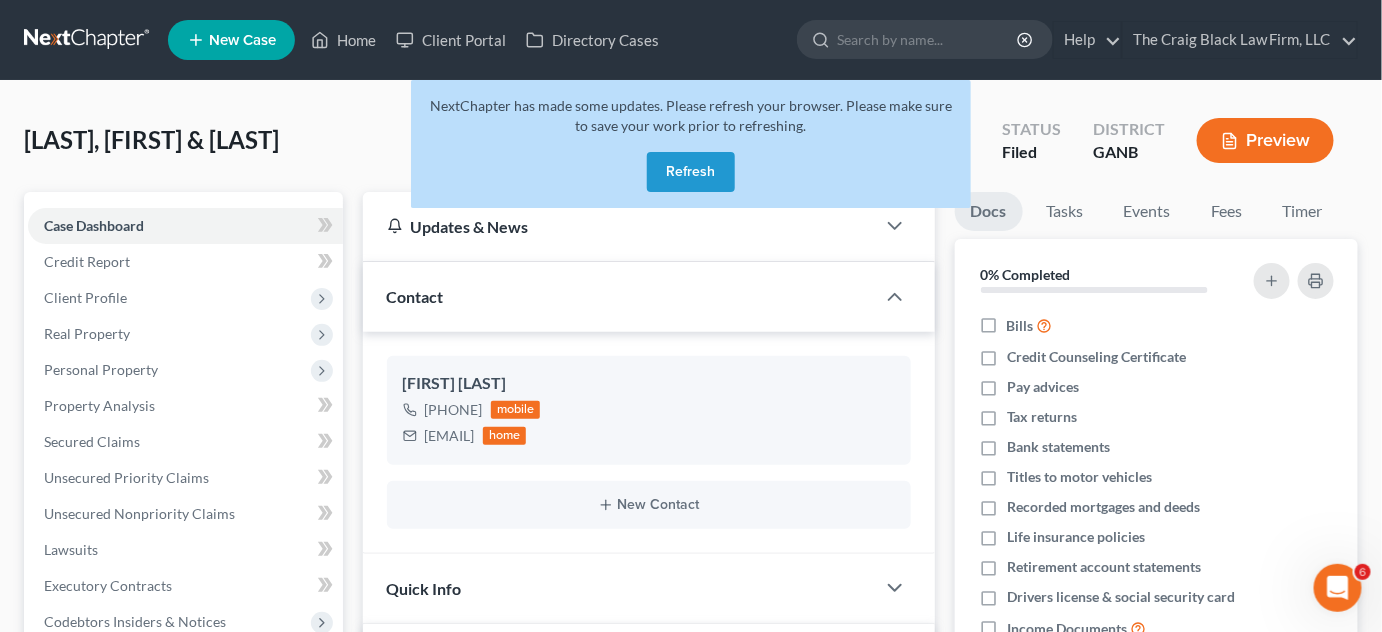 click on "Refresh" at bounding box center (691, 172) 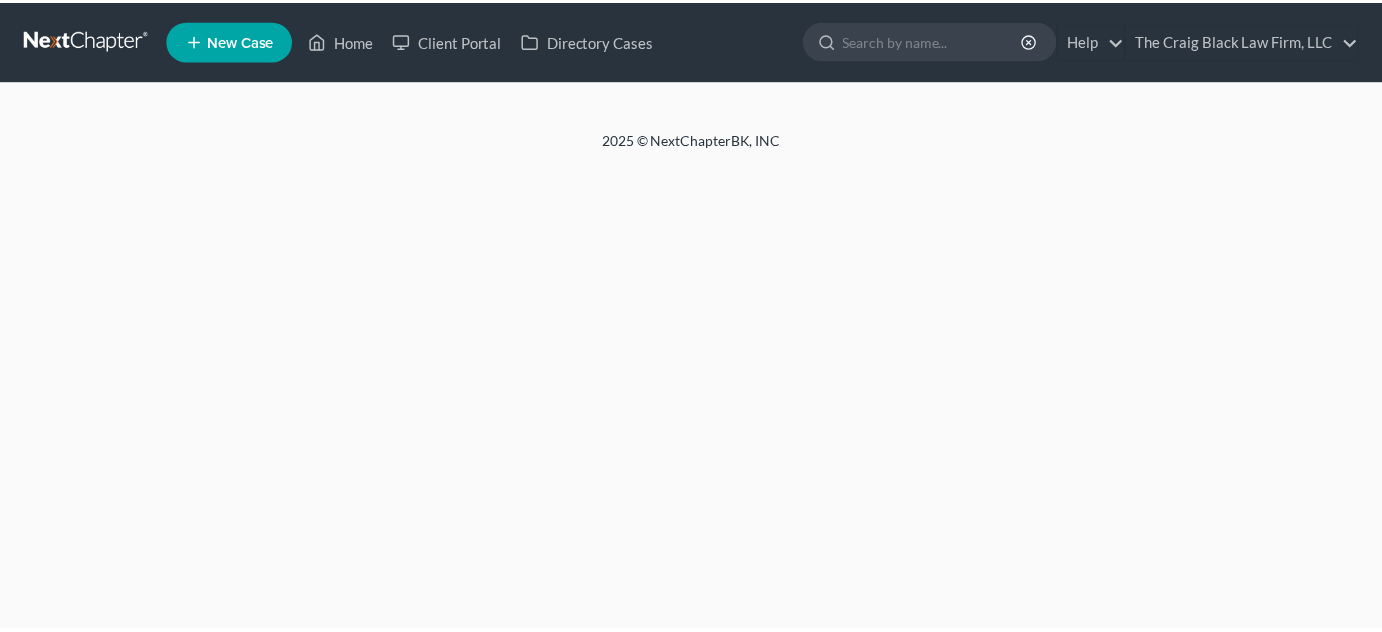 scroll, scrollTop: 0, scrollLeft: 0, axis: both 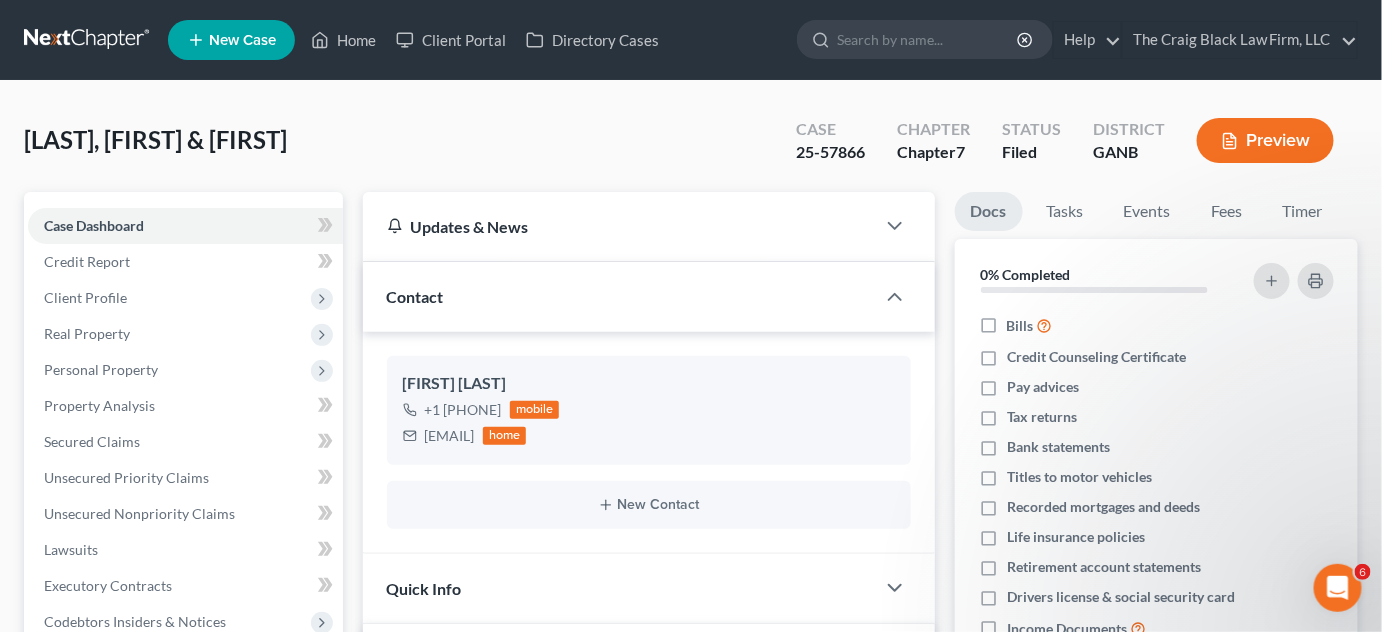 click at bounding box center [928, 39] 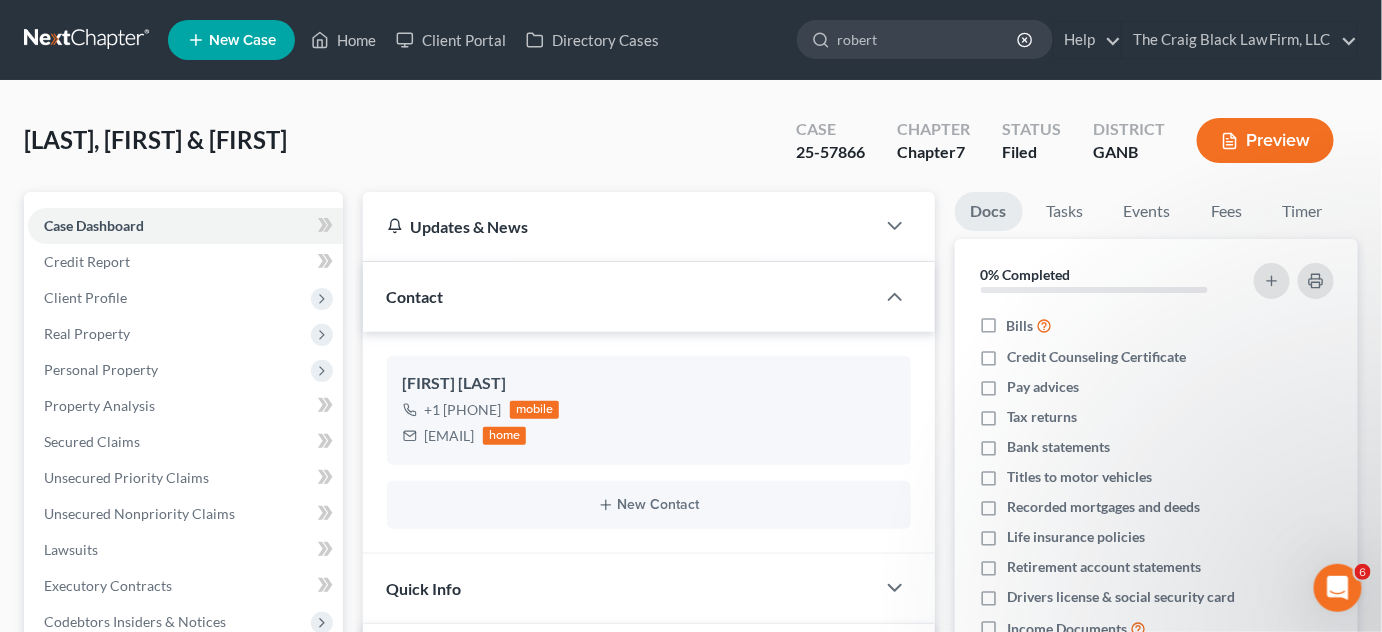 type on "roberts" 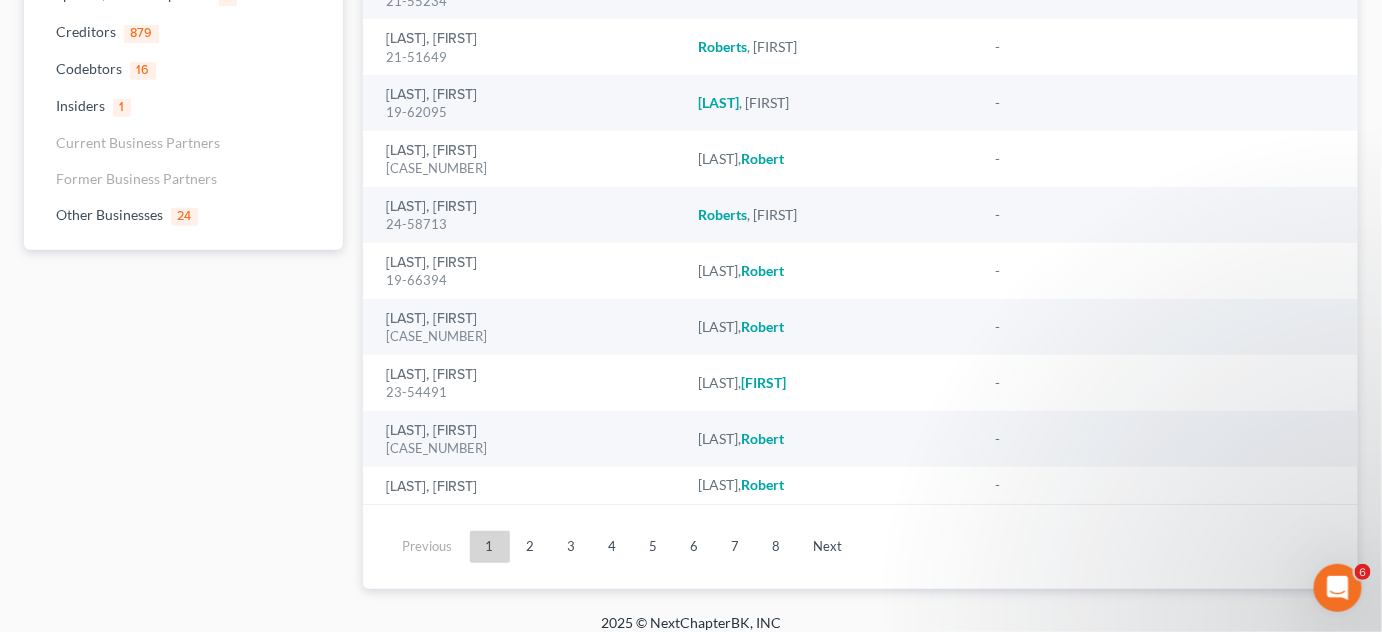 scroll, scrollTop: 261, scrollLeft: 0, axis: vertical 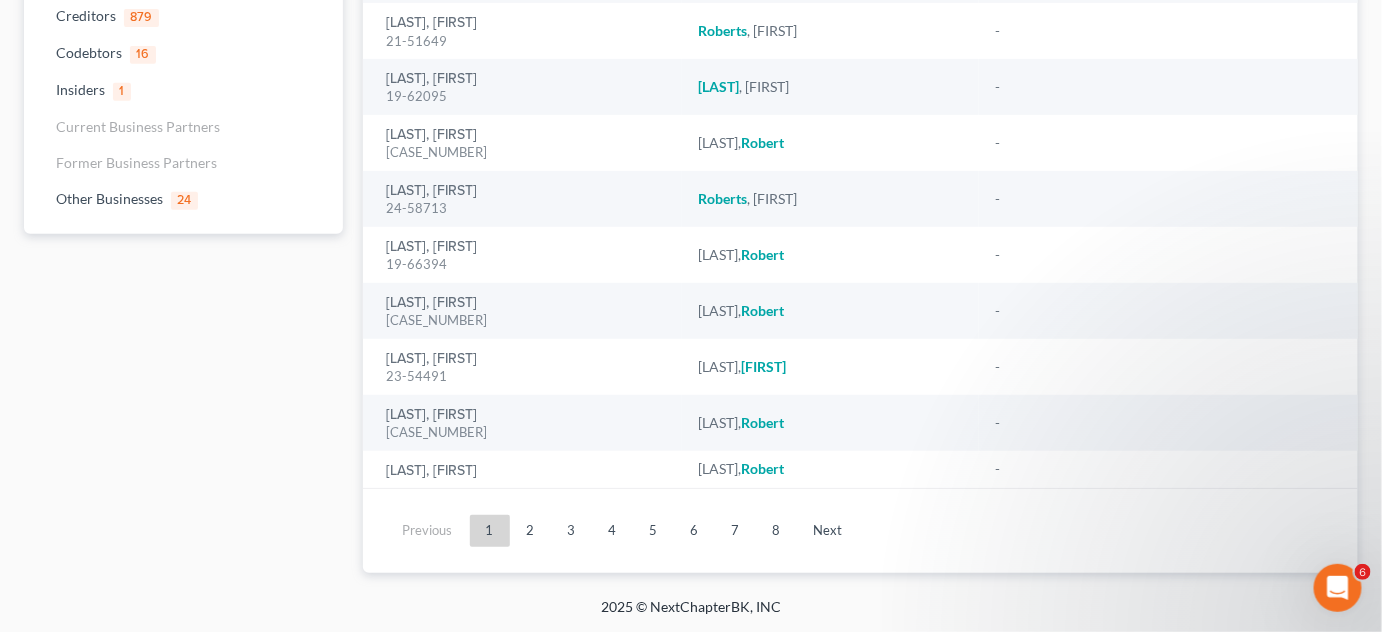 click on "2" at bounding box center (531, 531) 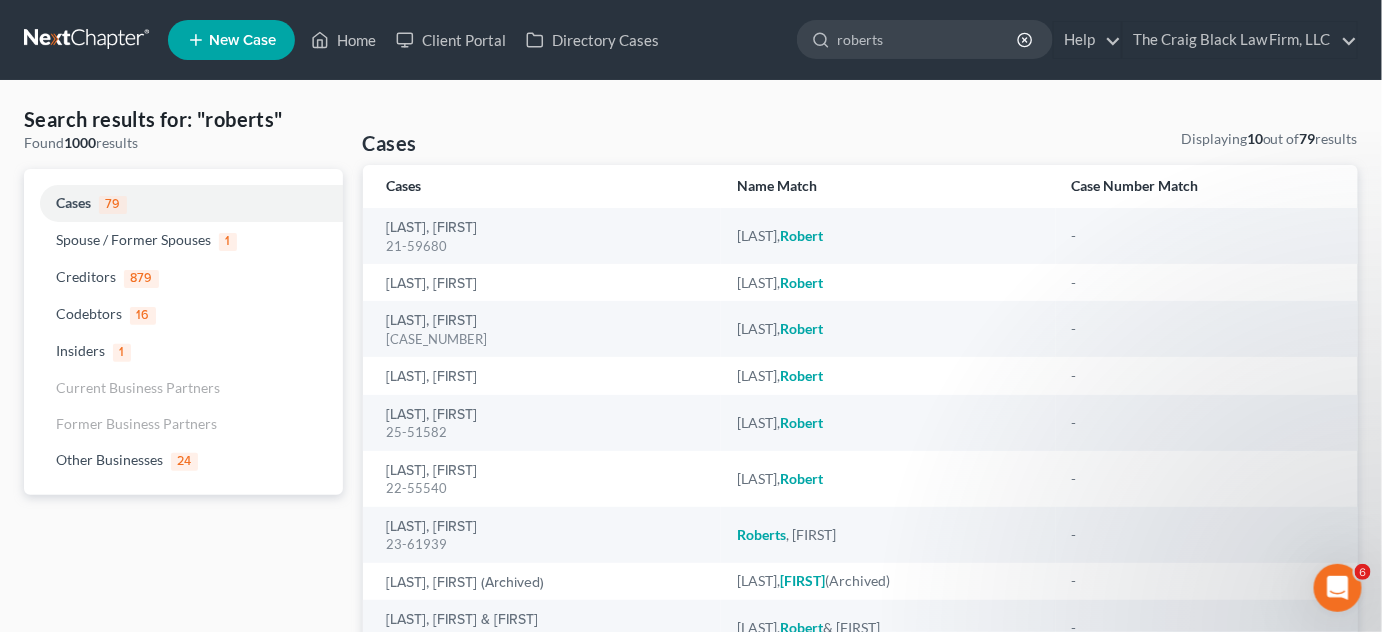 scroll, scrollTop: 0, scrollLeft: 0, axis: both 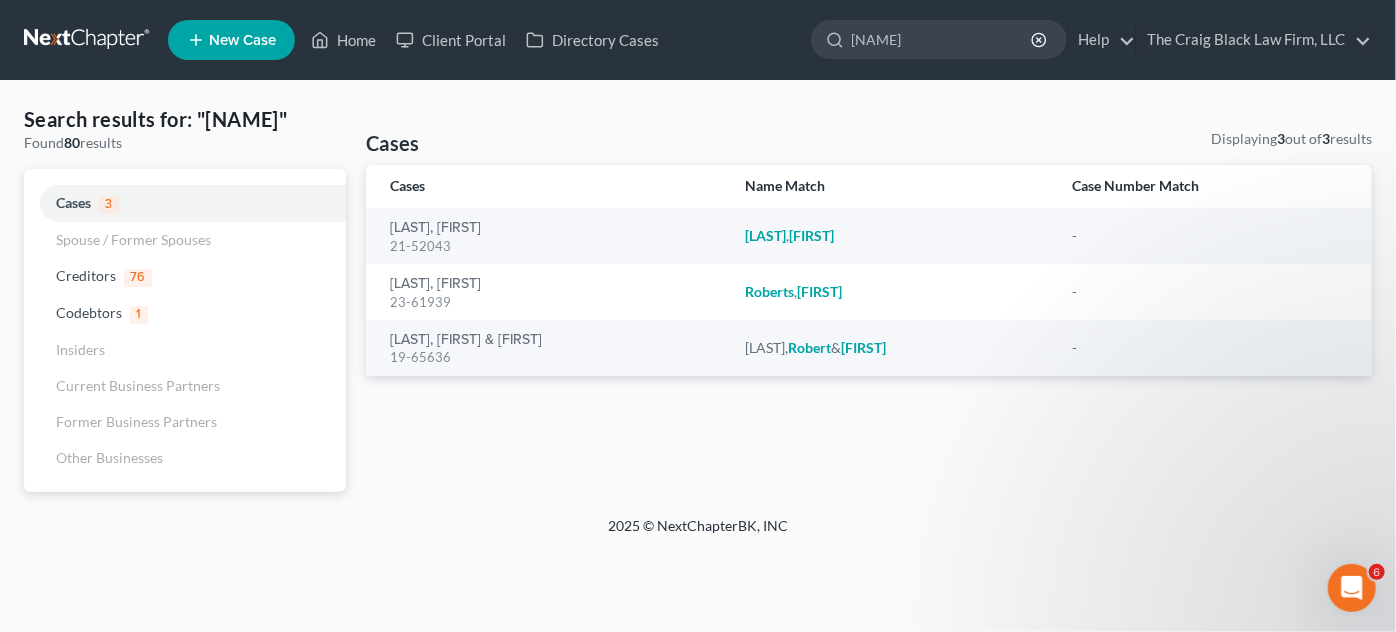 type on "[NAME]" 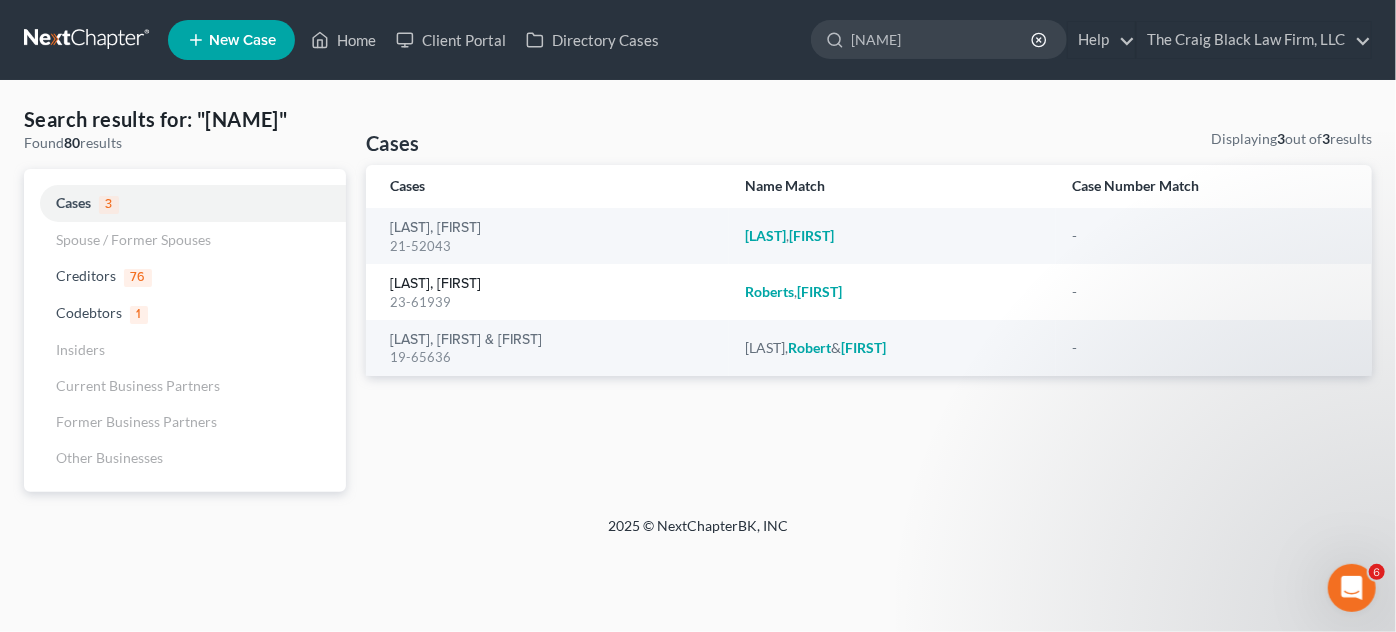 click on "[LAST], [FIRST]" at bounding box center (435, 284) 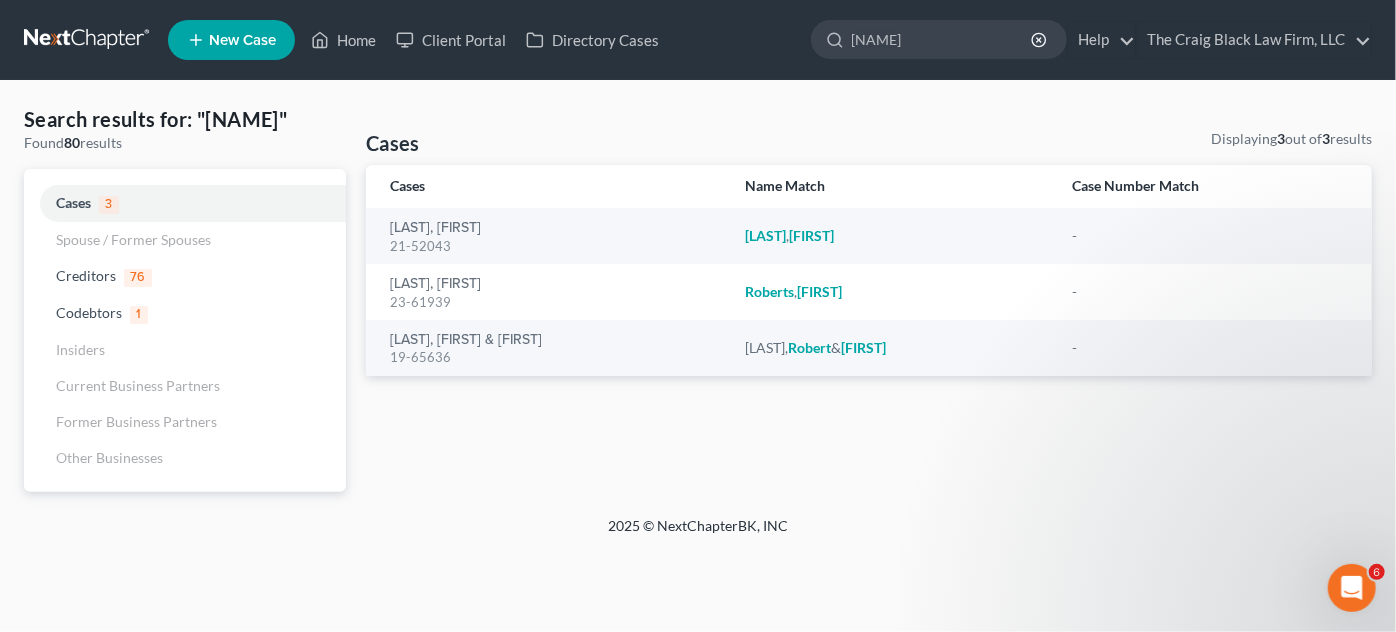 type 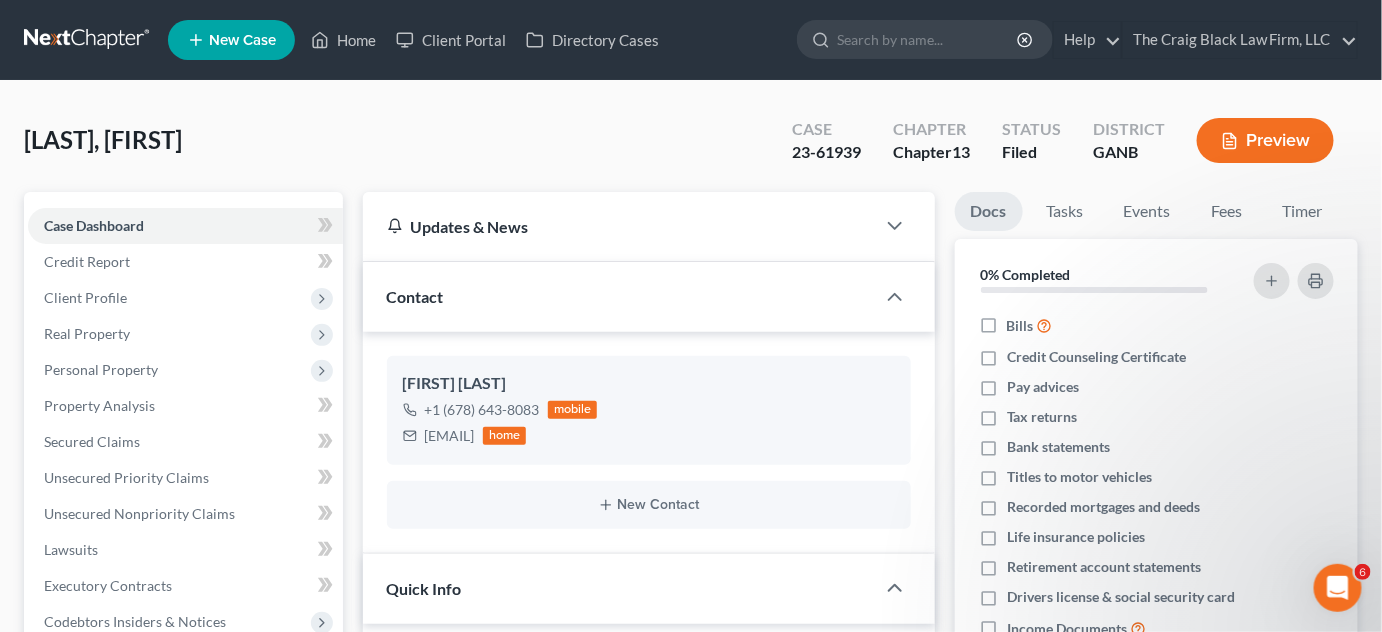 scroll, scrollTop: 66, scrollLeft: 0, axis: vertical 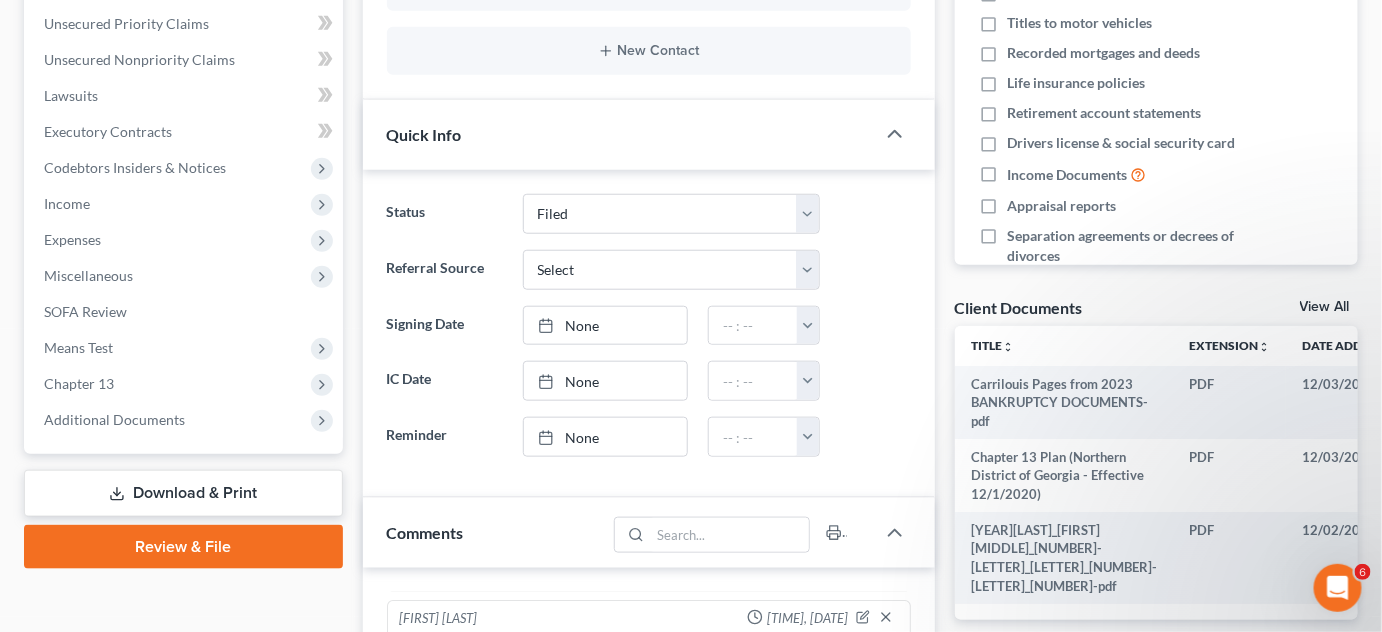 click on "Additional Documents" at bounding box center [114, 419] 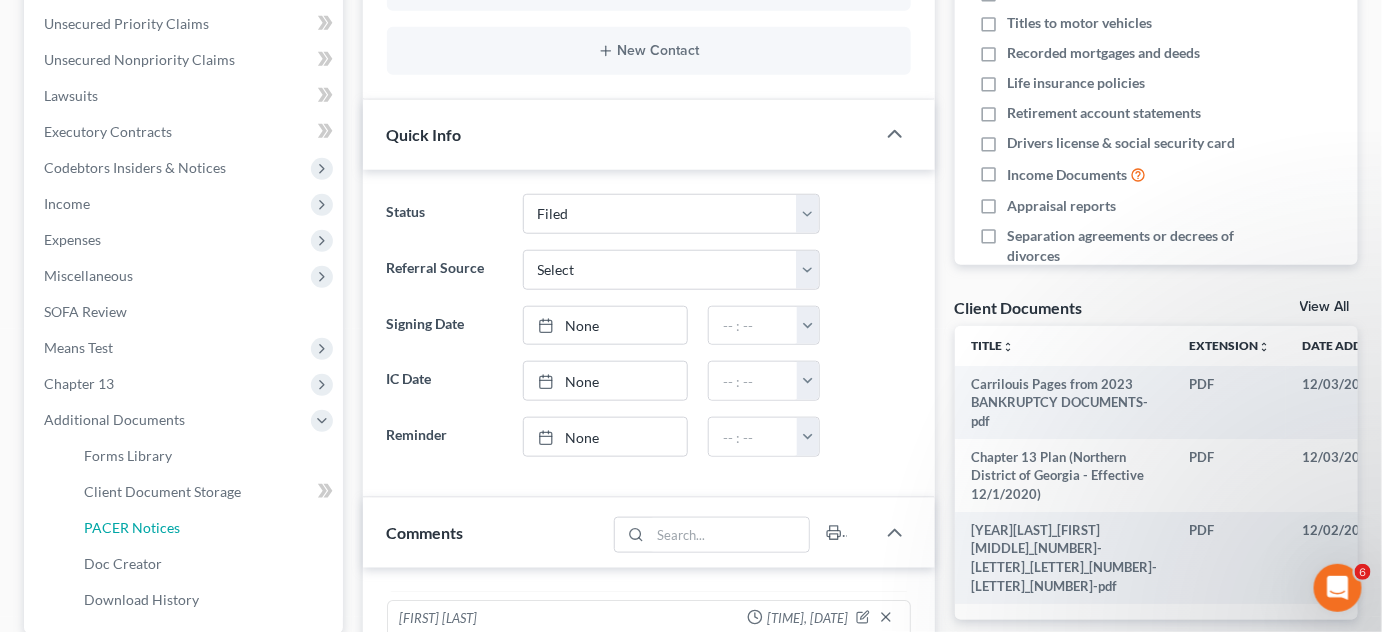 click on "PACER Notices" at bounding box center [205, 528] 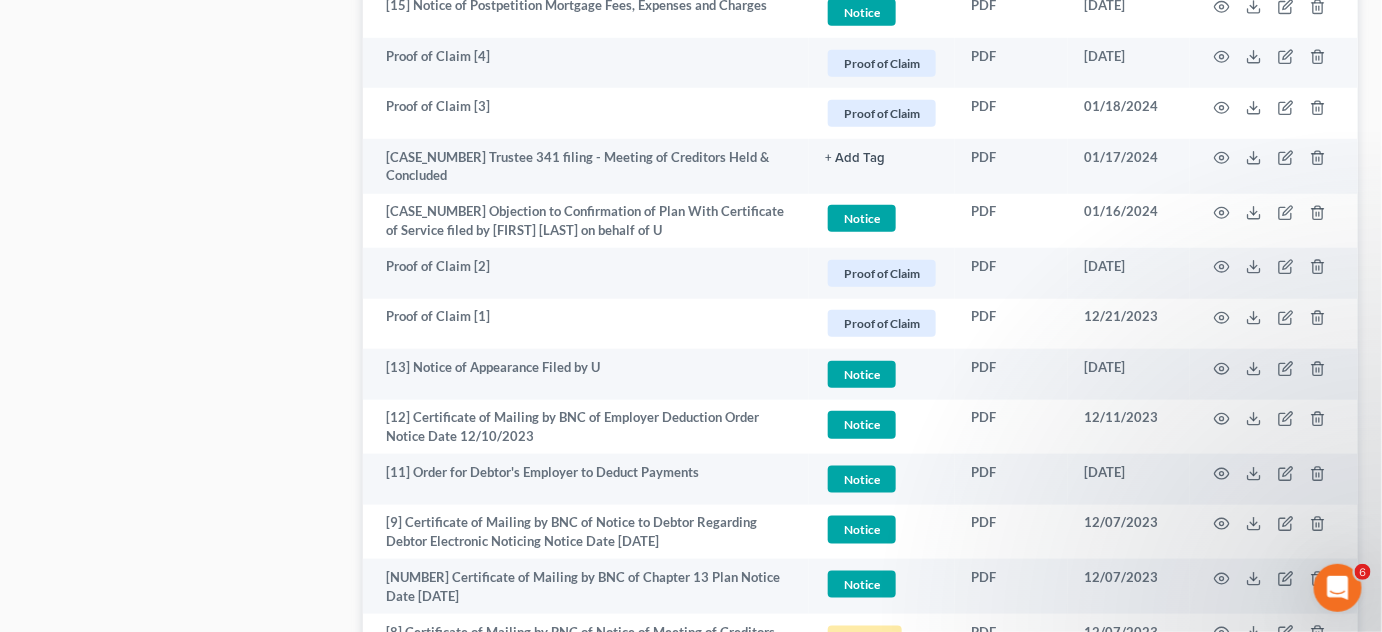 scroll, scrollTop: 3626, scrollLeft: 0, axis: vertical 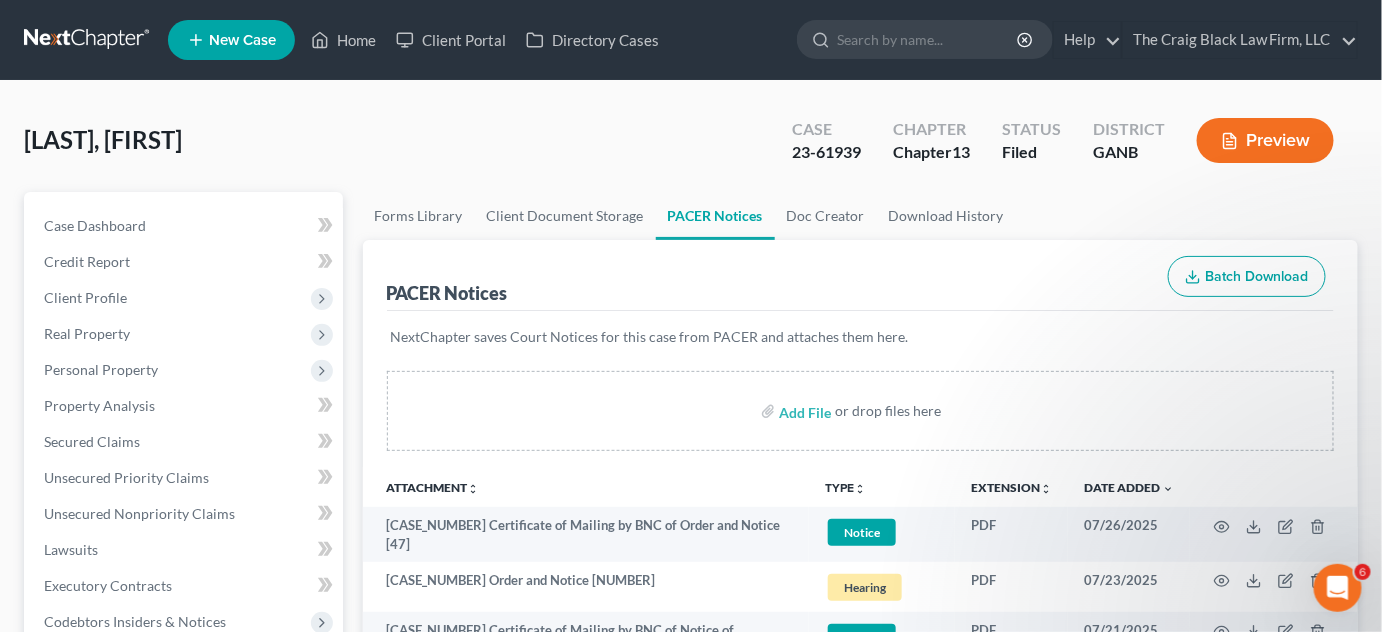 click at bounding box center [928, 39] 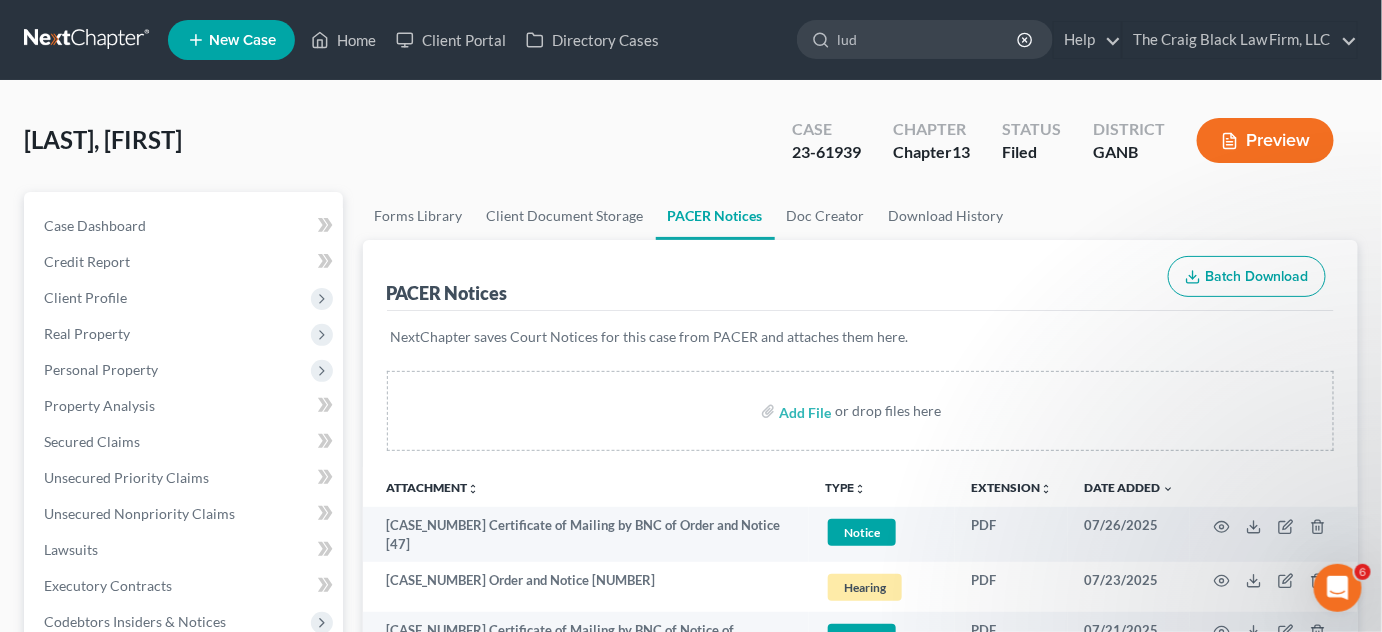 type on "ludd" 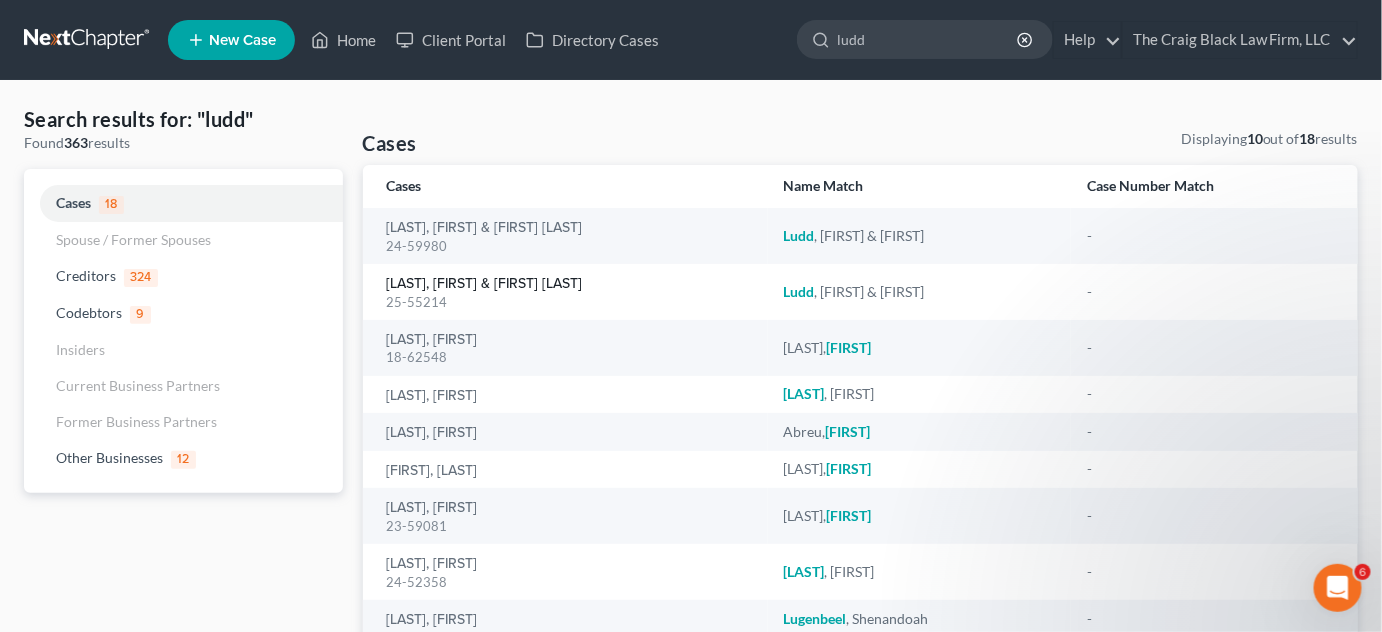 click on "[LAST], [FIRST] & [FIRST] [LAST]" at bounding box center [485, 284] 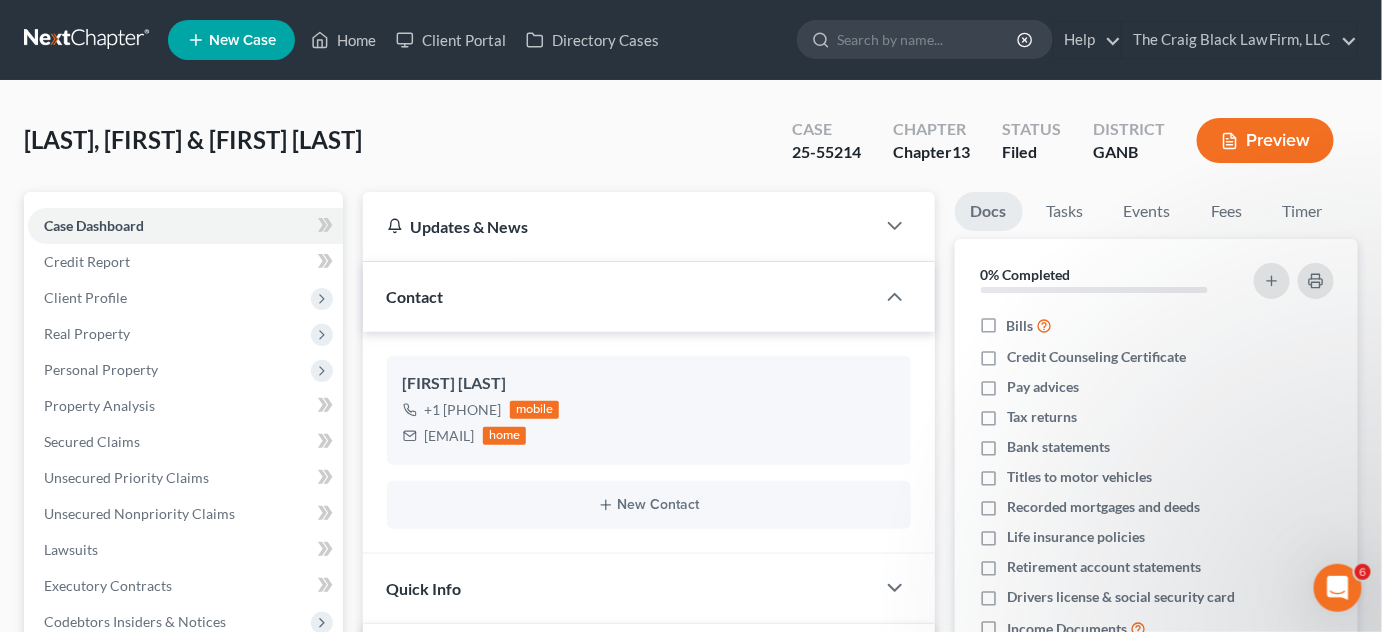 scroll, scrollTop: 410, scrollLeft: 0, axis: vertical 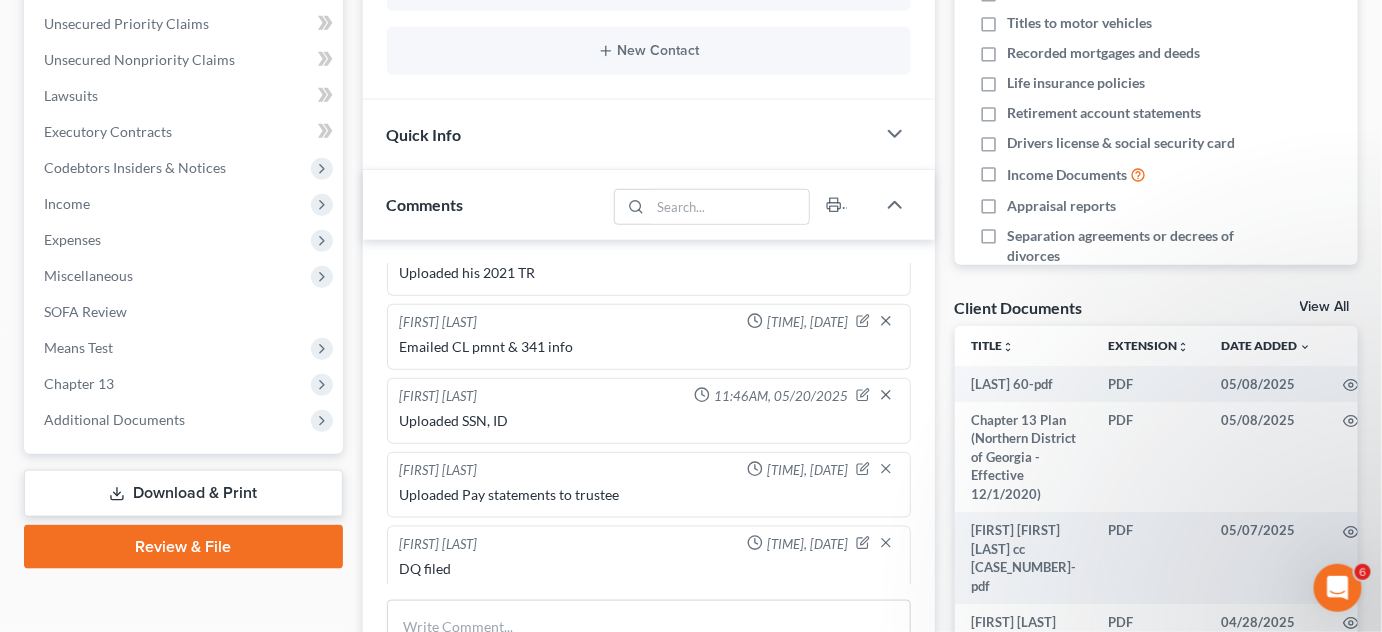 click on "Additional Documents" at bounding box center (114, 419) 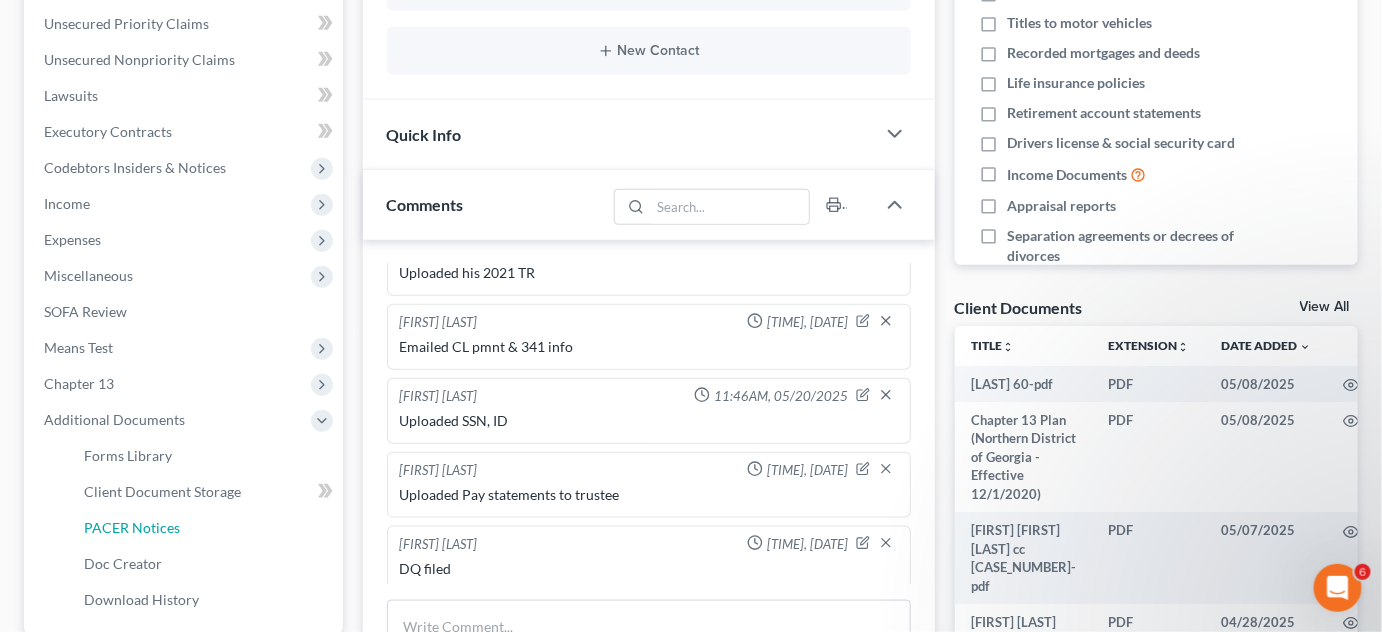 click on "PACER Notices" at bounding box center (132, 527) 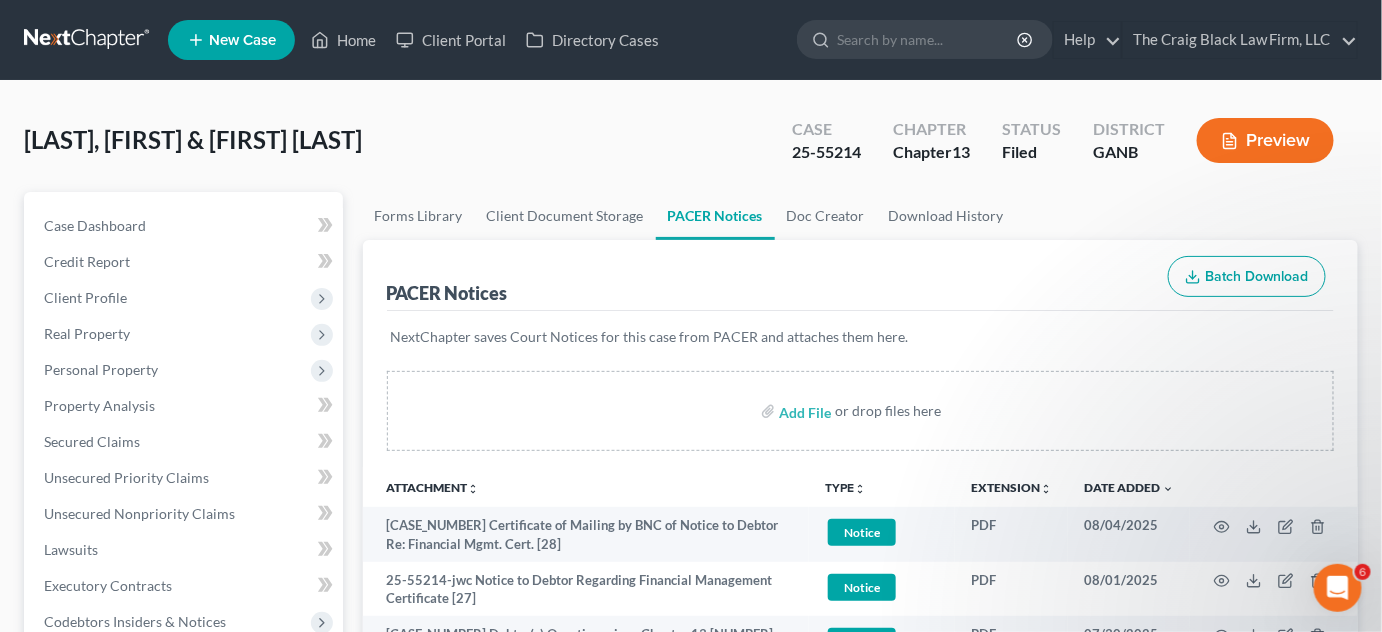 scroll, scrollTop: 151, scrollLeft: 0, axis: vertical 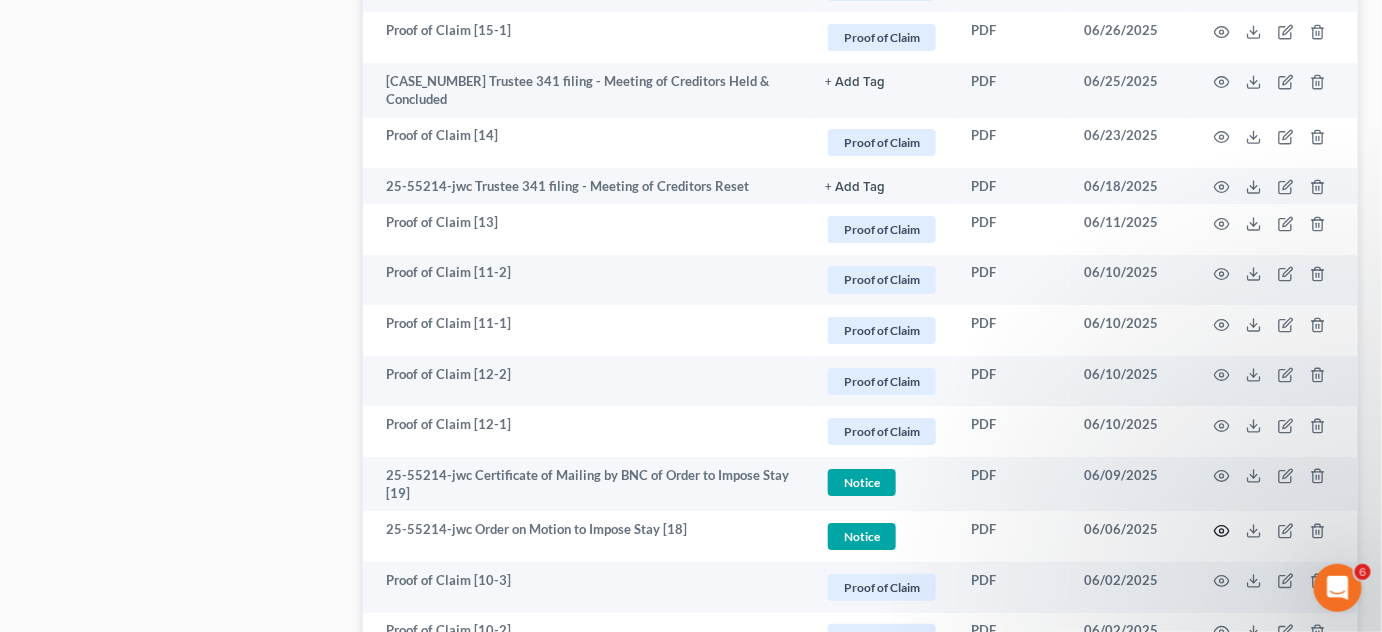 click 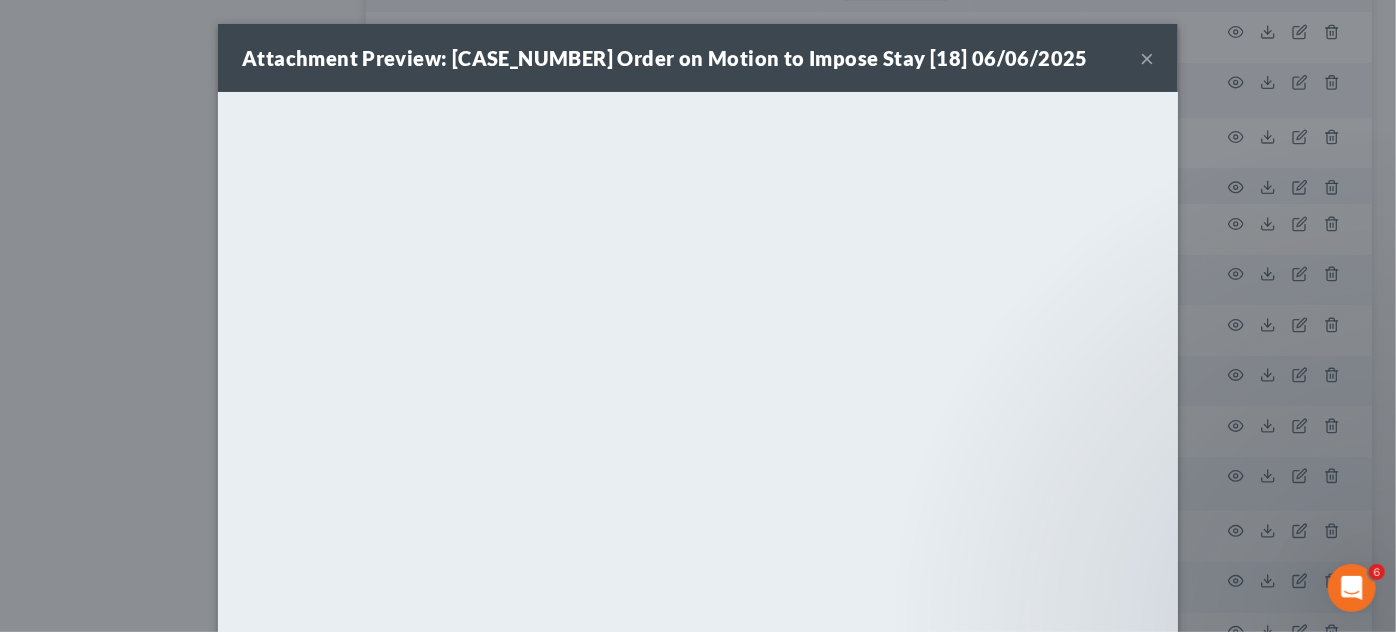 click on "Attachment Preview: [CASE_NUMBER] Order on Motion to Impose Stay [18] [DATE] ×
Download" at bounding box center [698, 316] 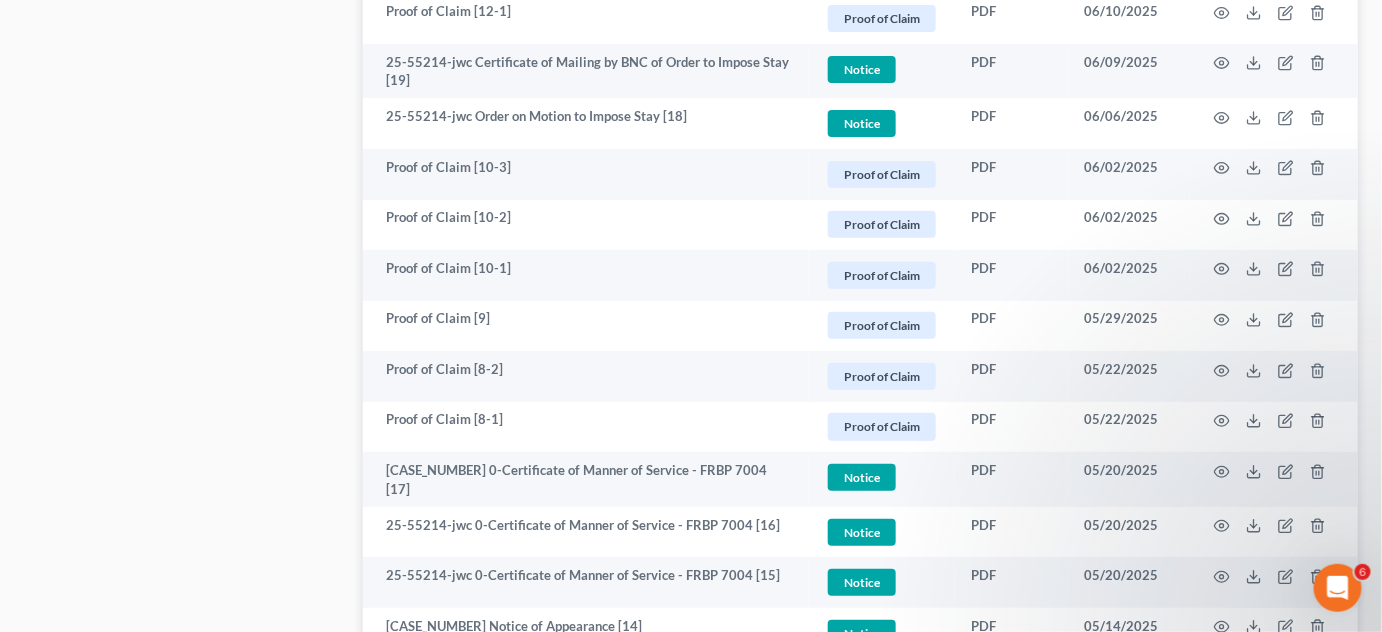 scroll, scrollTop: 2576, scrollLeft: 0, axis: vertical 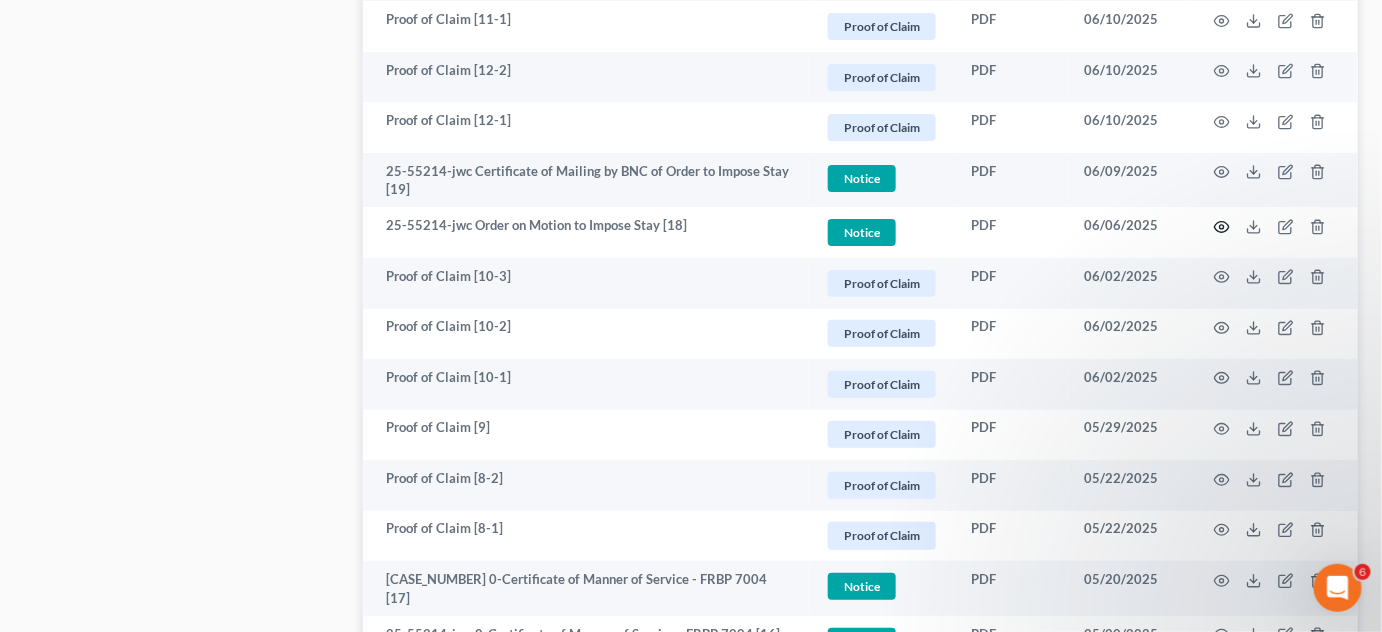 click 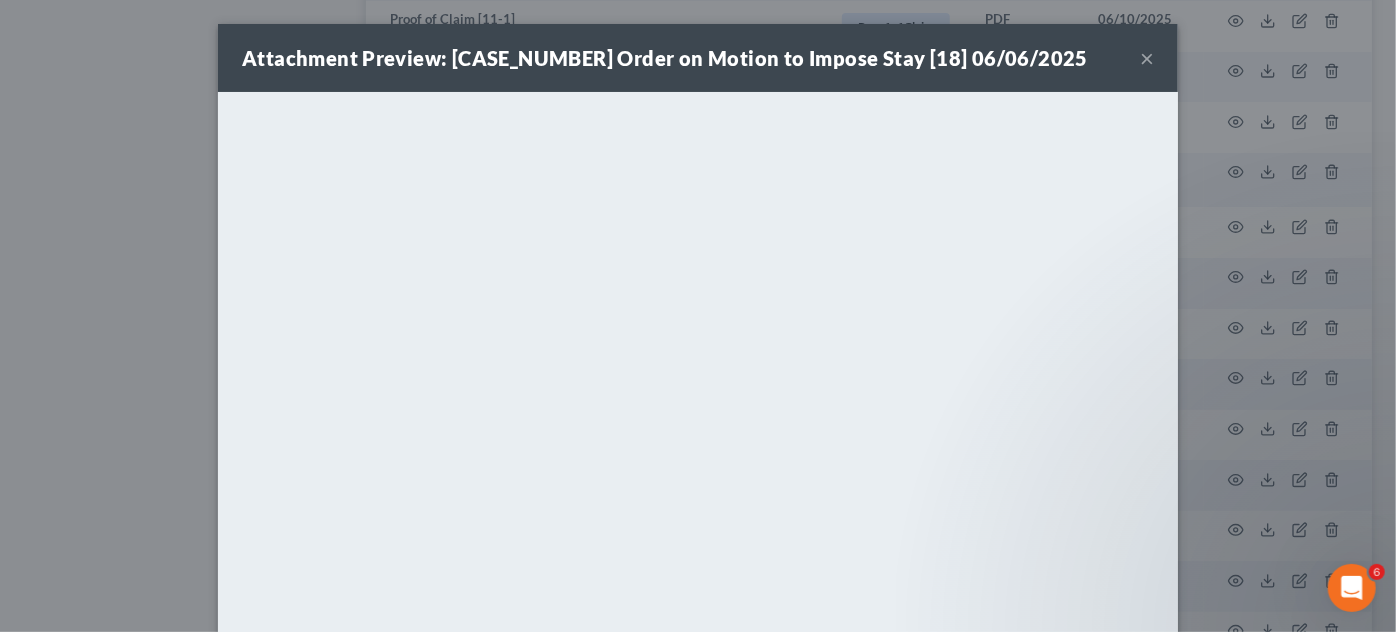 click on "Attachment Preview: [CASE_NUMBER] Order on Motion to Impose Stay [18] [DATE] ×
Download" at bounding box center [698, 316] 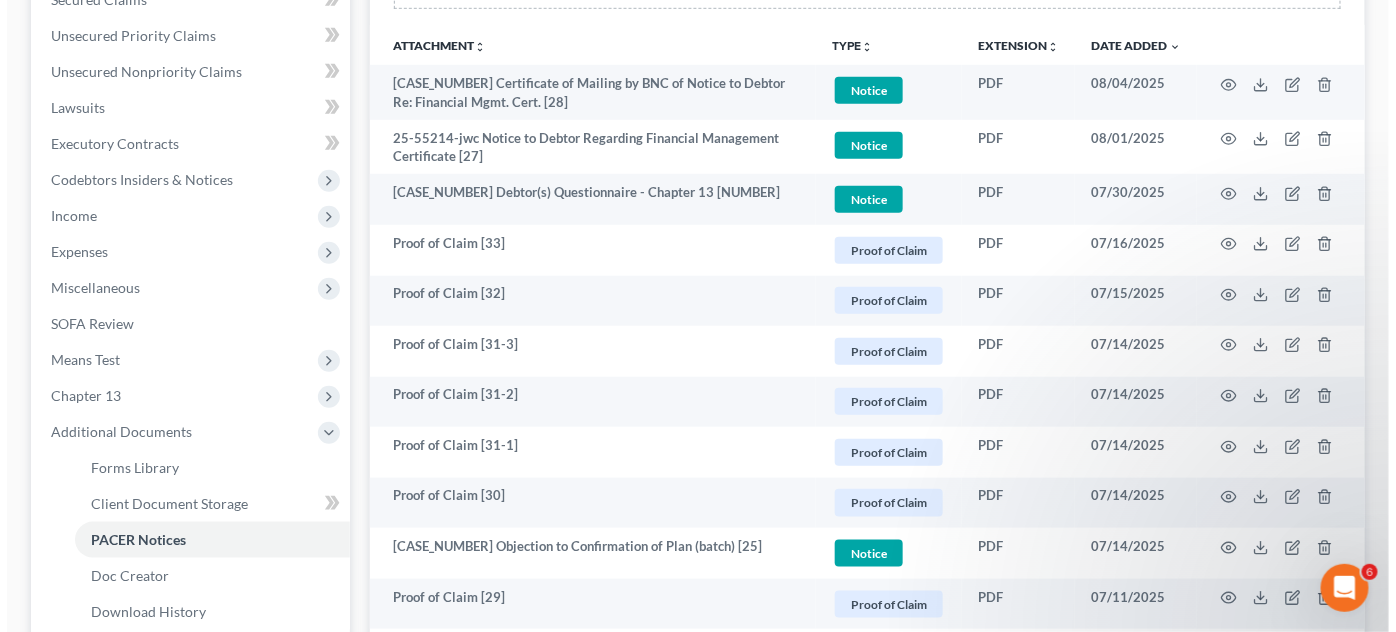 scroll, scrollTop: 0, scrollLeft: 0, axis: both 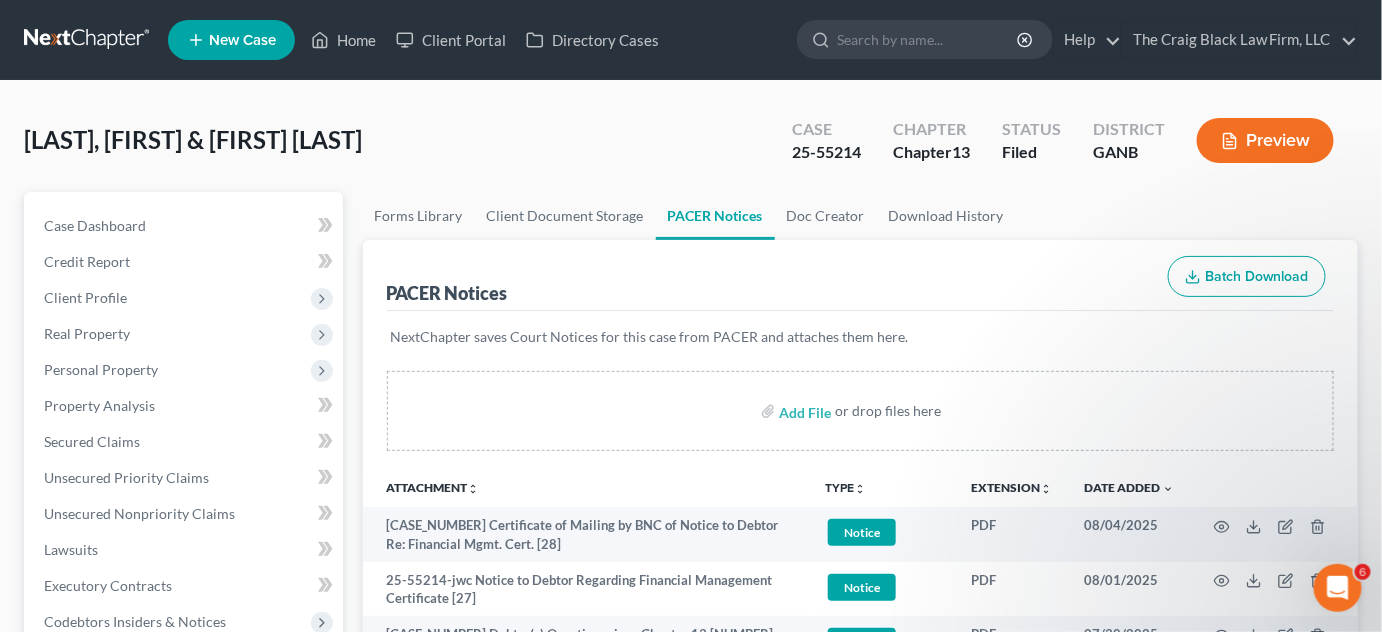 click at bounding box center (928, 39) 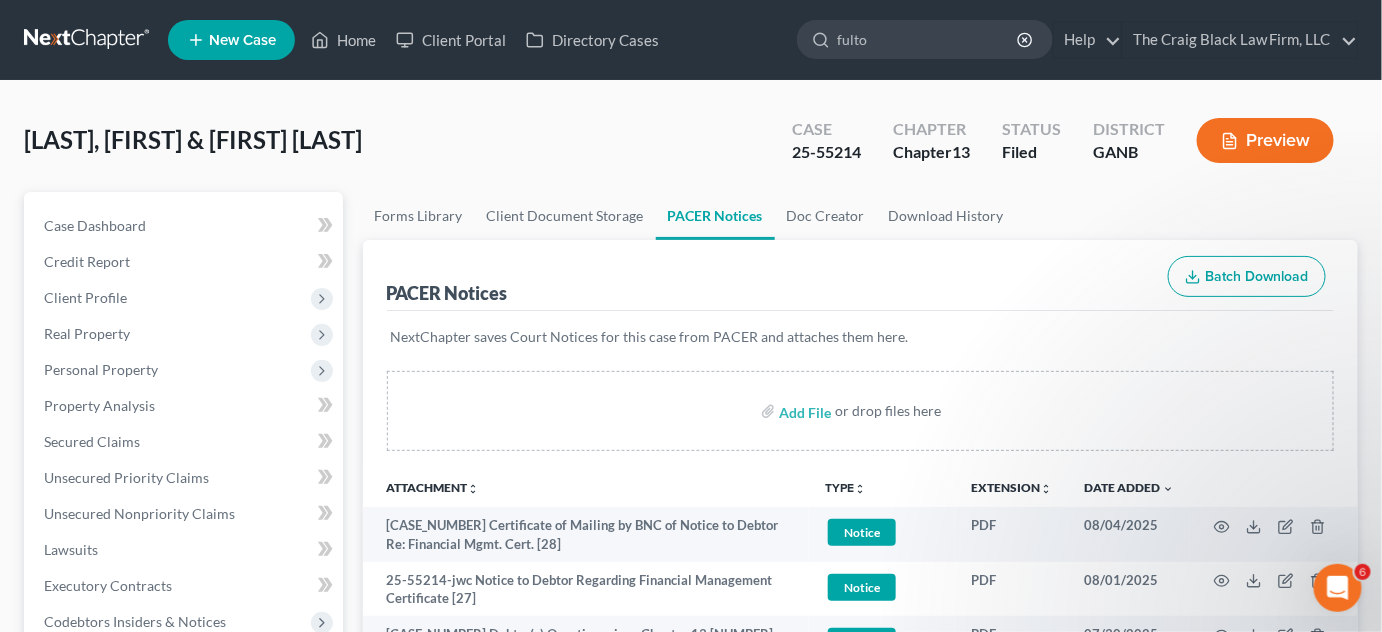type on "fulton" 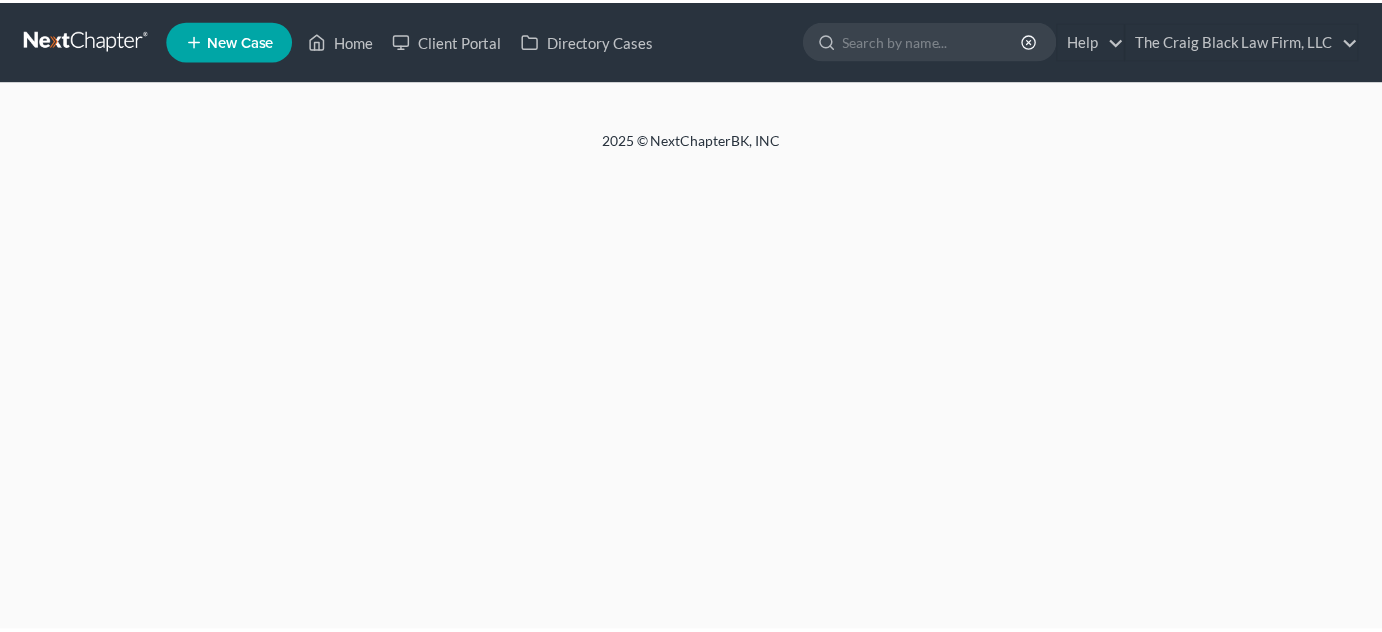 scroll, scrollTop: 0, scrollLeft: 0, axis: both 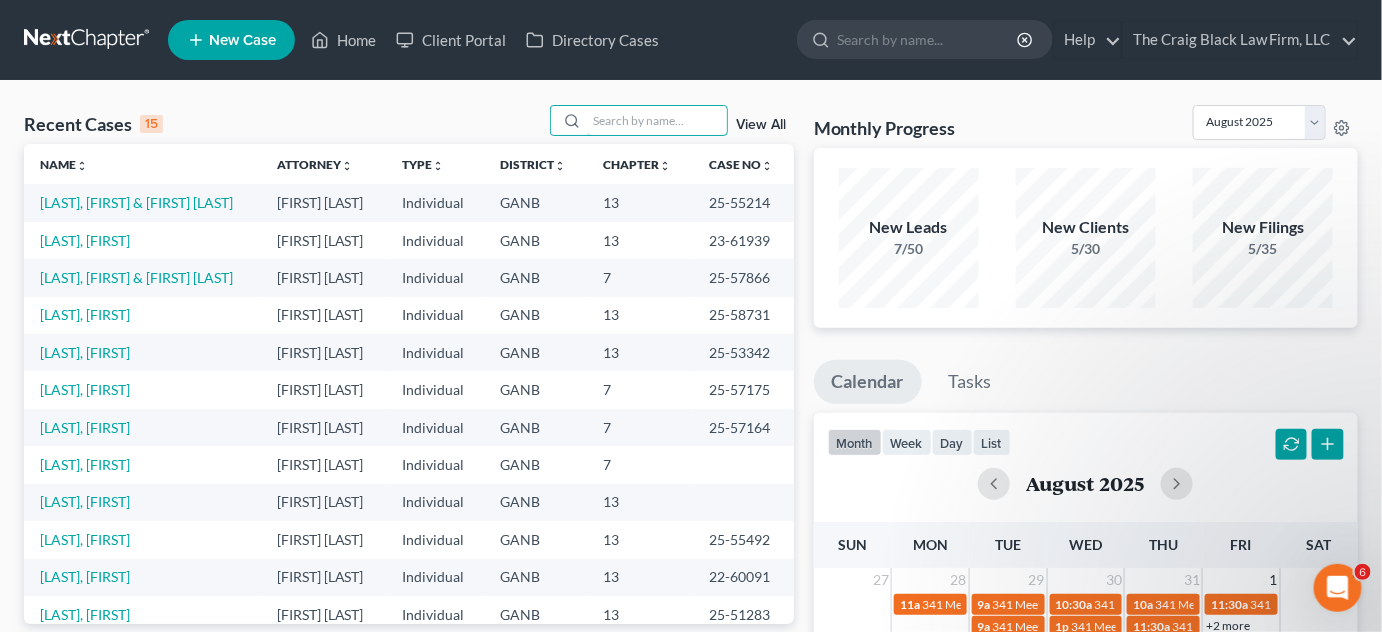 click at bounding box center (657, 120) 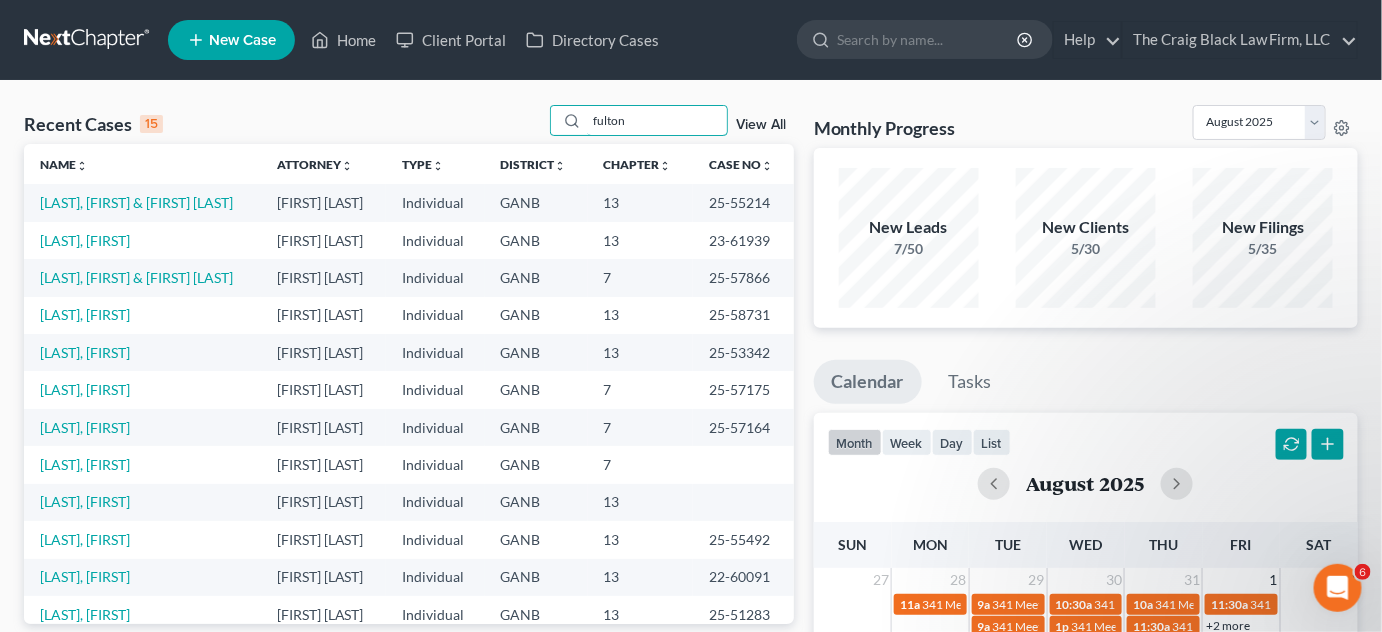type on "fulton" 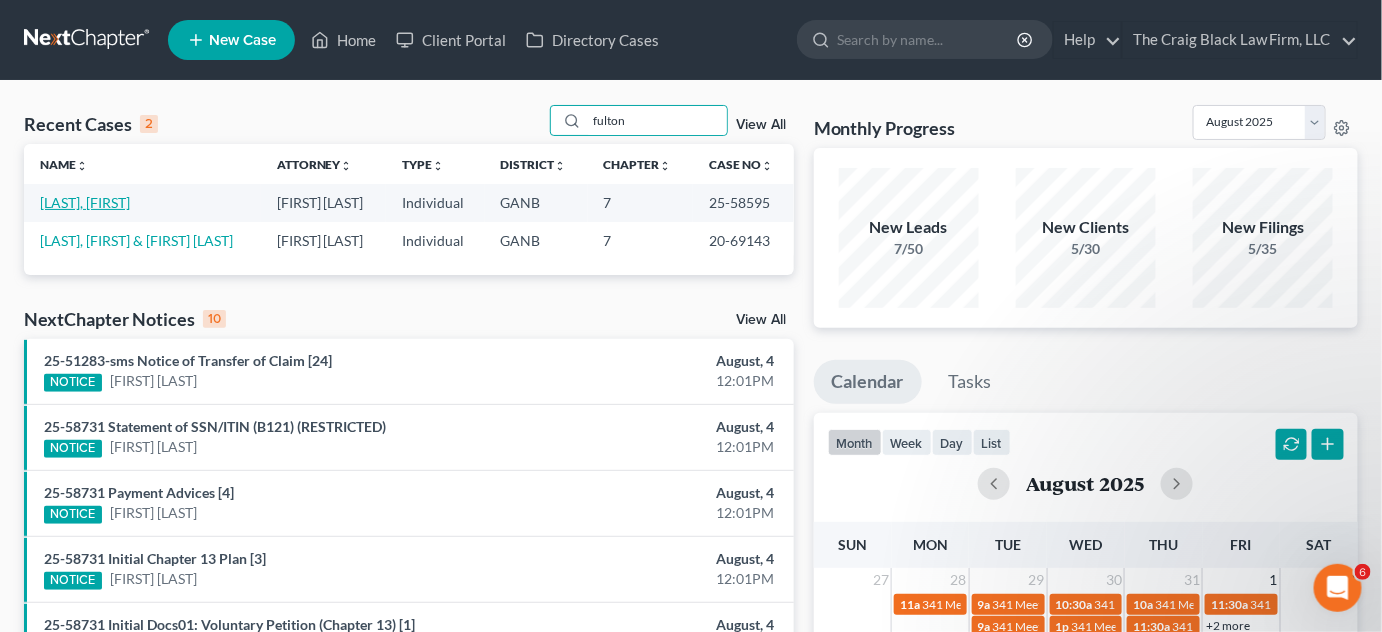 click on "Fulton, Felix" at bounding box center [85, 202] 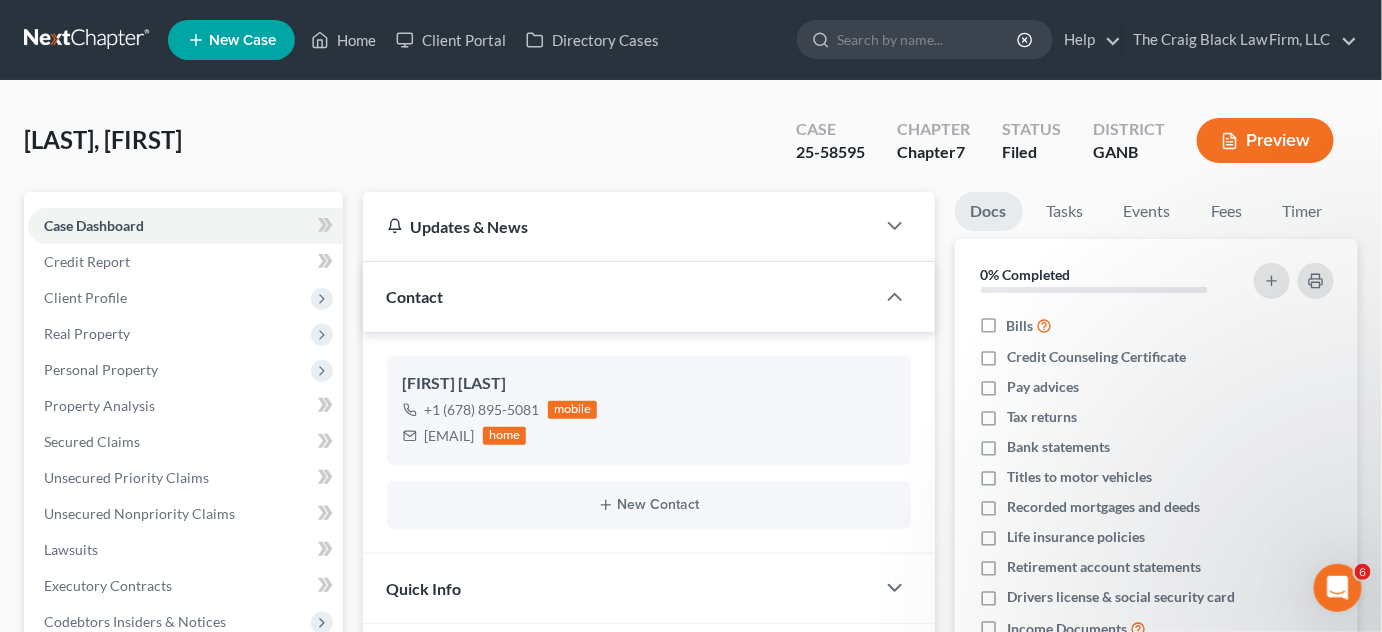 click at bounding box center [928, 39] 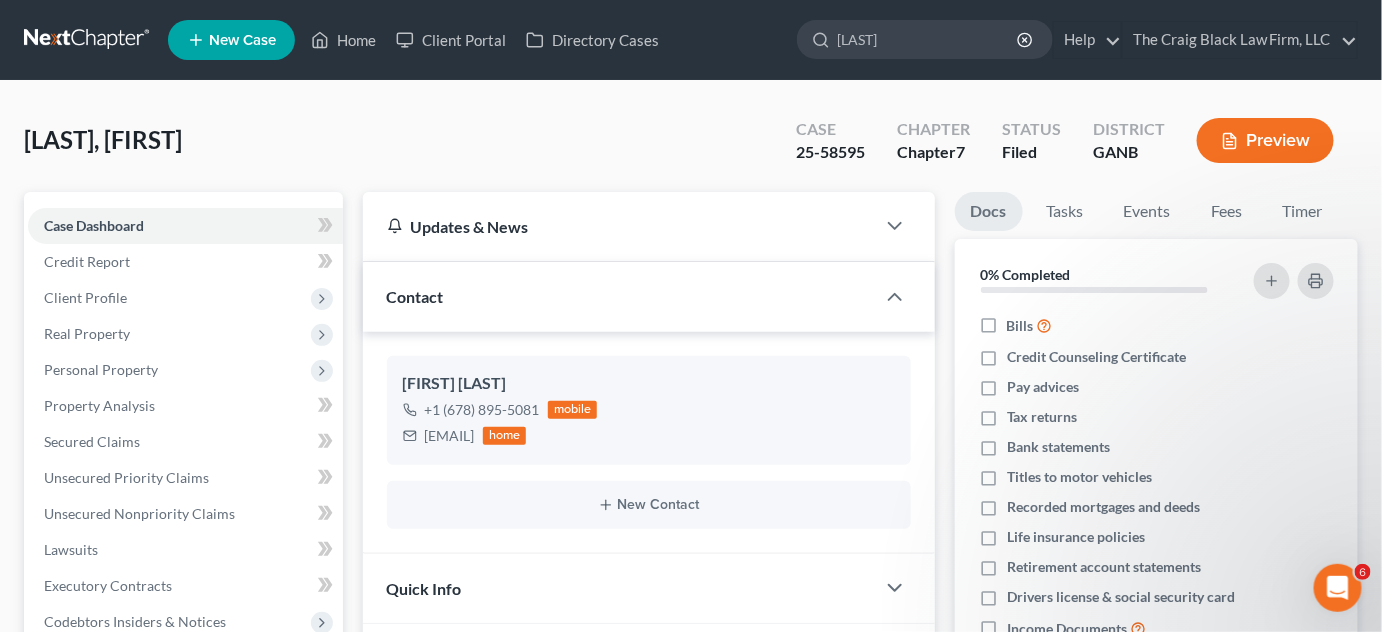 type on "gaskin" 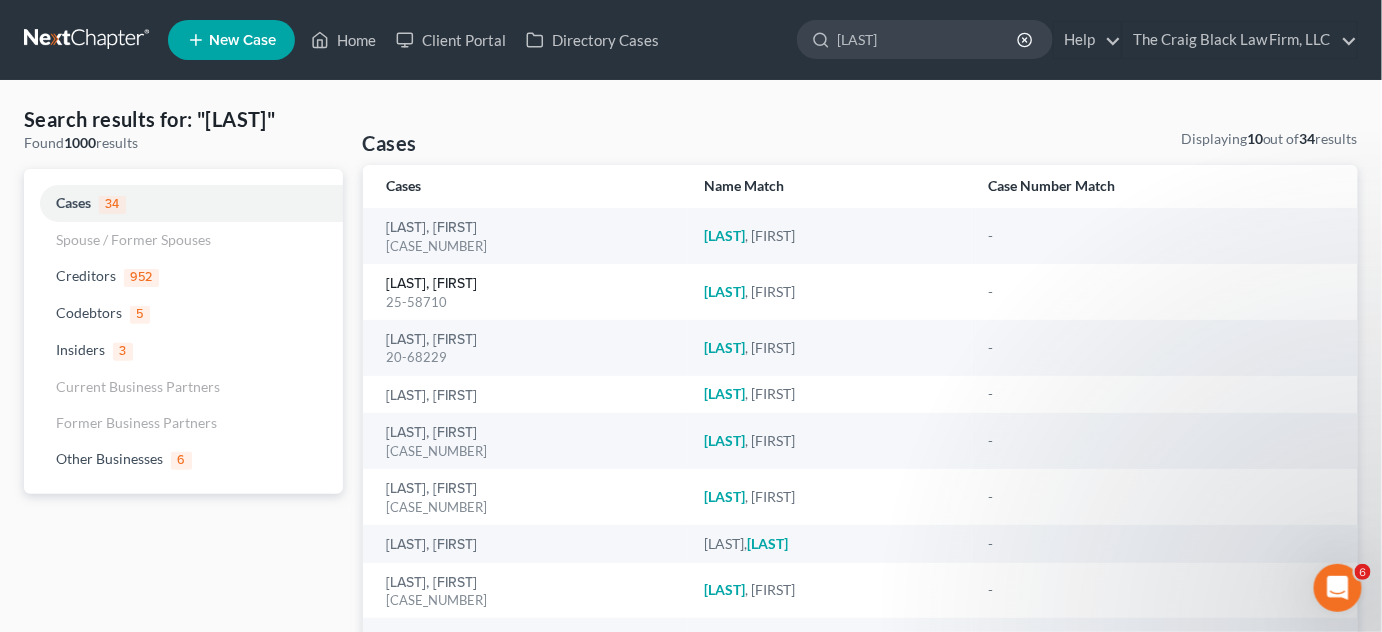 click on "Gaston, Gregory" at bounding box center (432, 284) 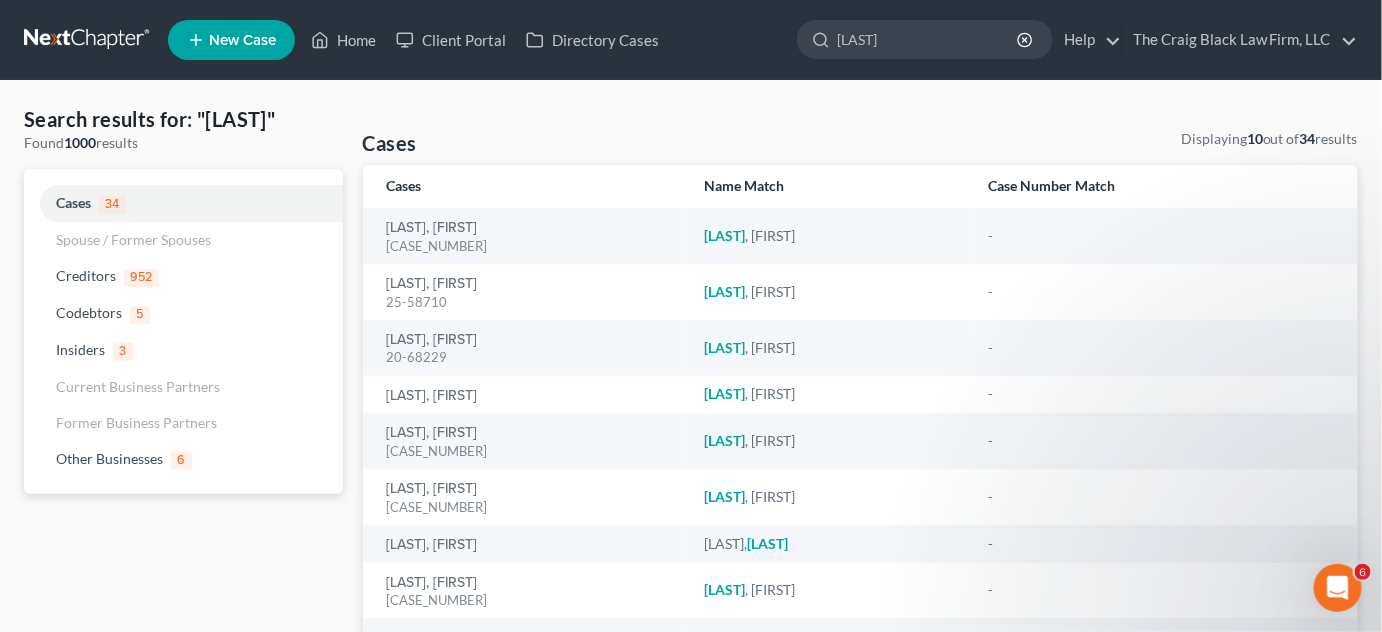 type 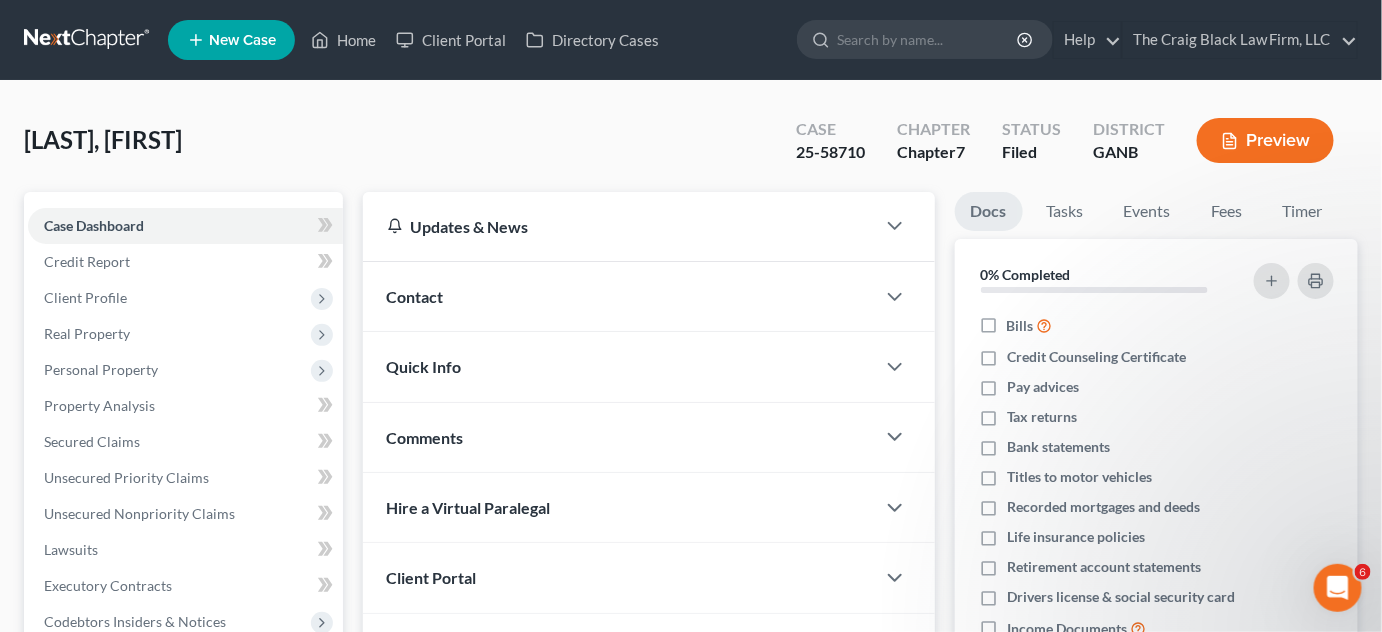 scroll, scrollTop: 303, scrollLeft: 0, axis: vertical 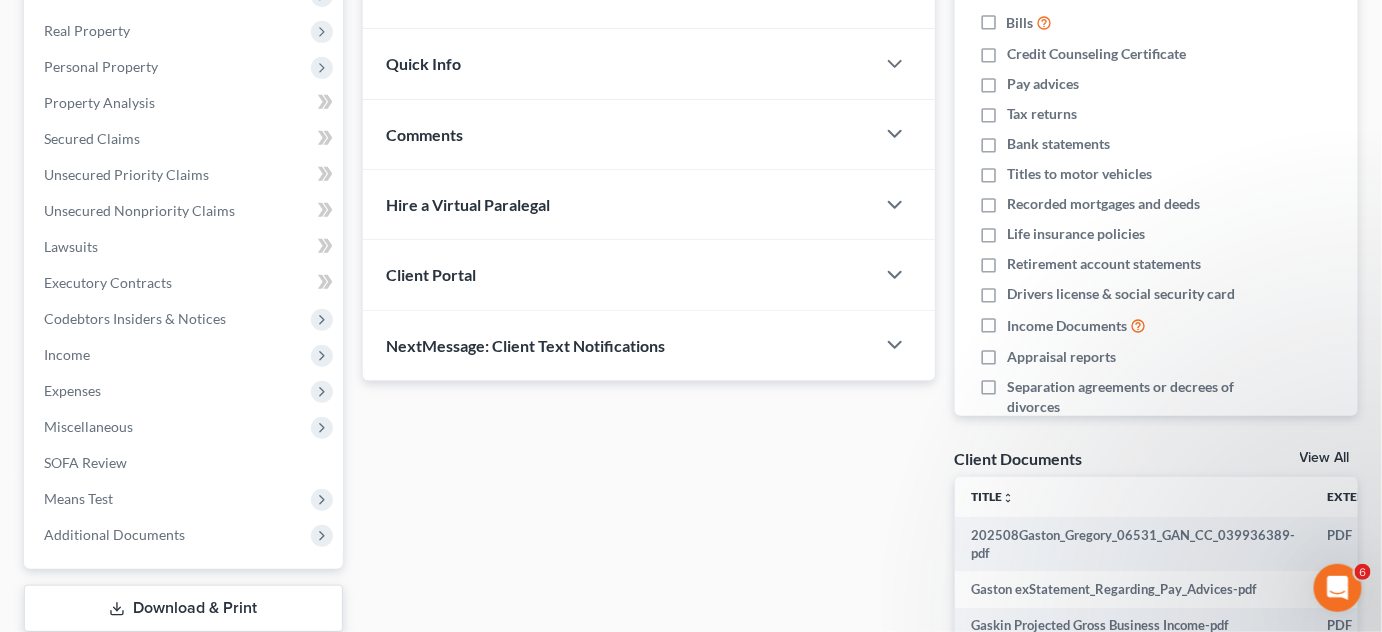 click on "Additional Documents" at bounding box center [114, 534] 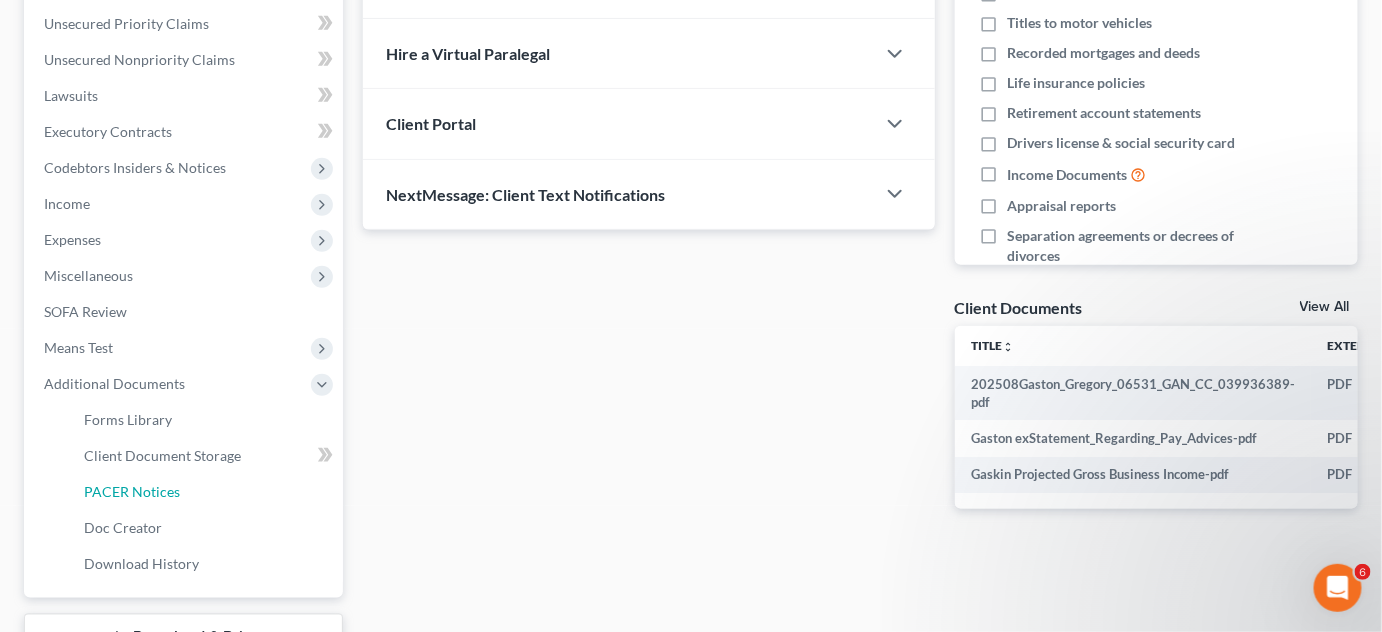 click on "PACER Notices" at bounding box center [132, 491] 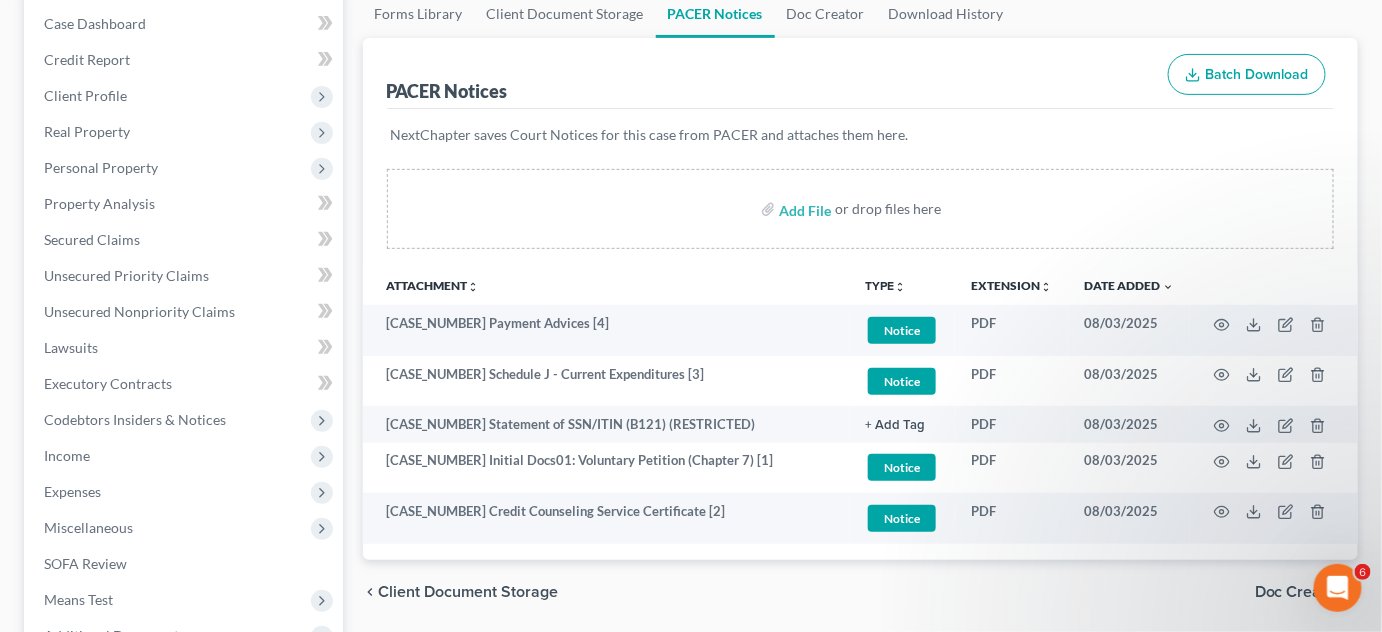 scroll, scrollTop: 454, scrollLeft: 0, axis: vertical 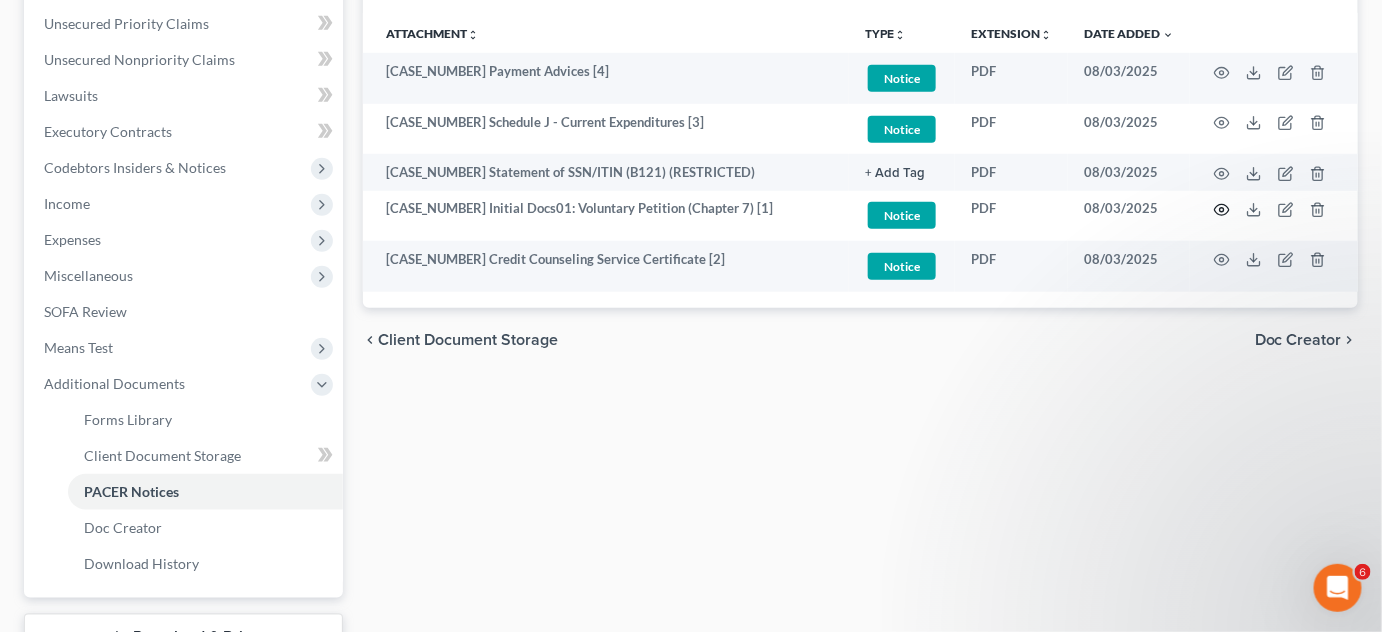 click 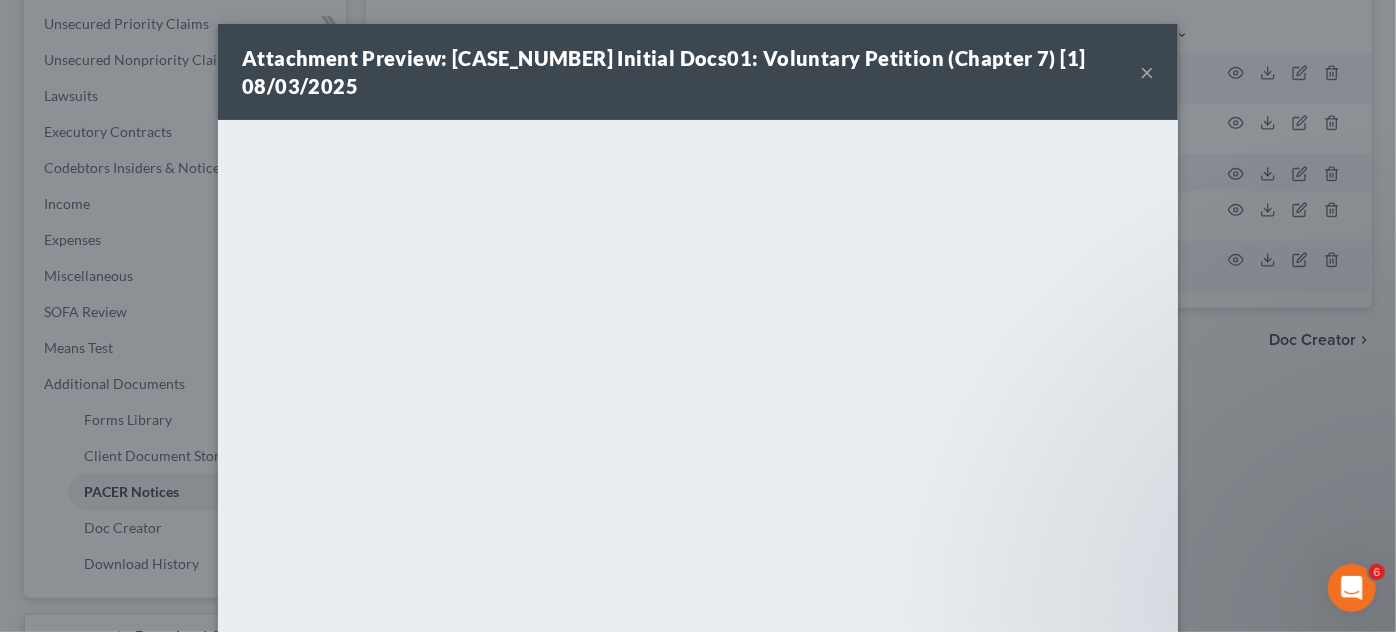 click on "×" at bounding box center [1147, 72] 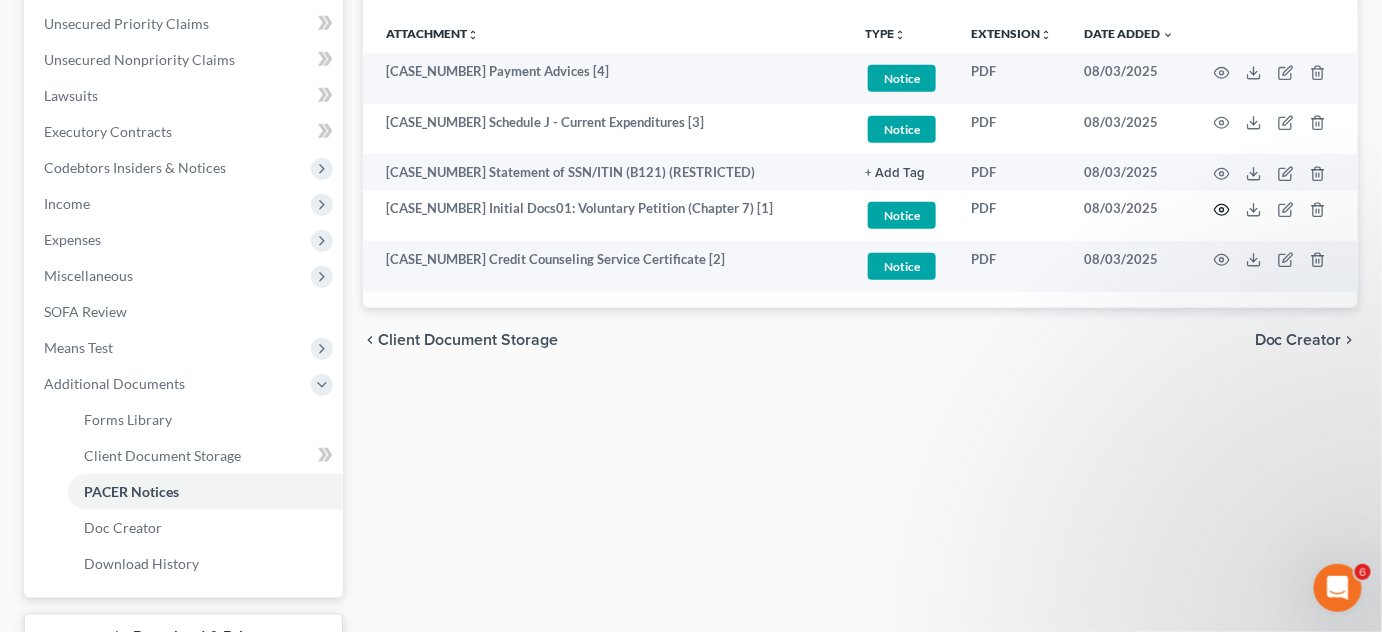 click 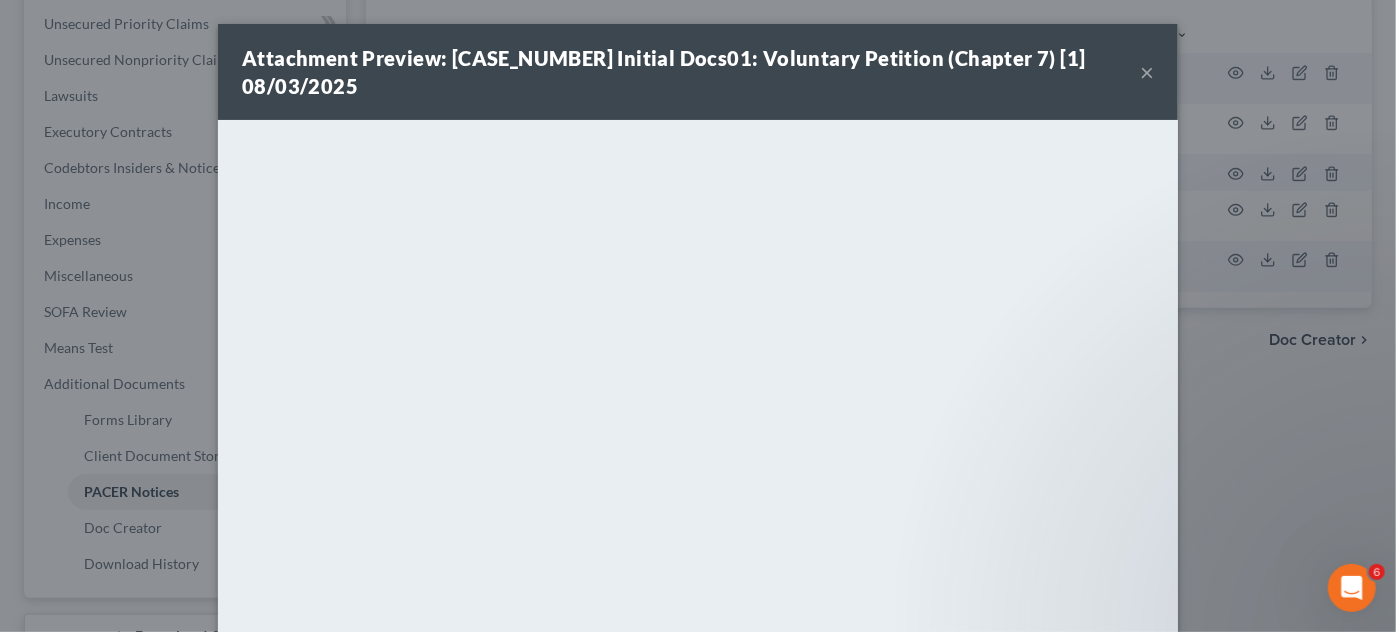 click on "Attachment Preview: 25-58710 Initial Docs01: Voluntary Petition (Chapter 7) [1] 08/03/2025 ×
Download" at bounding box center (698, 316) 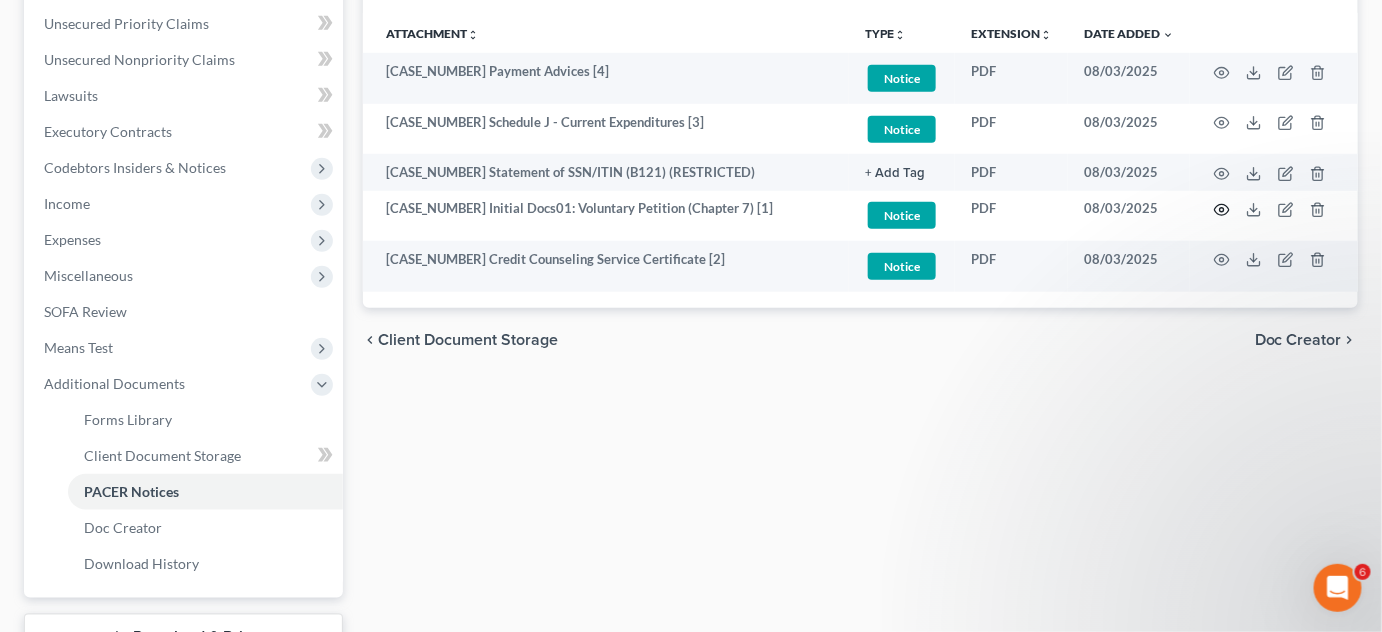 click 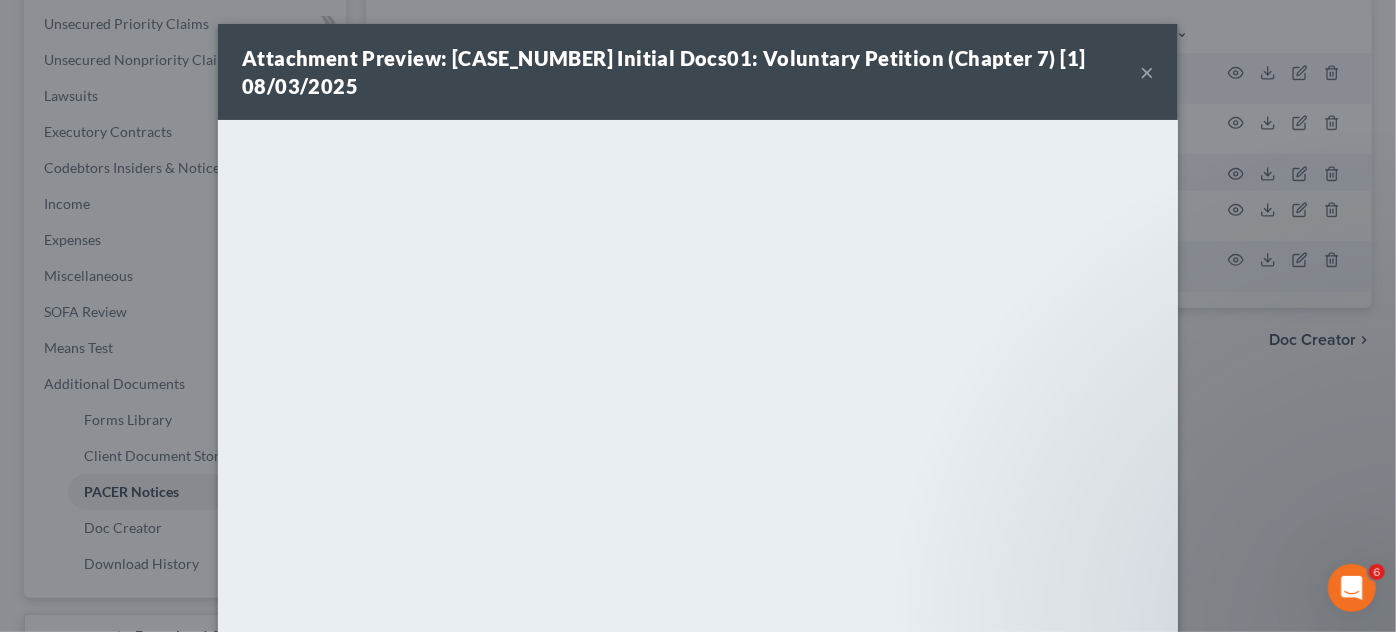 click on "Attachment Preview: 25-58710 Initial Docs01: Voluntary Petition (Chapter 7) [1] 08/03/2025 ×
Download" at bounding box center [698, 316] 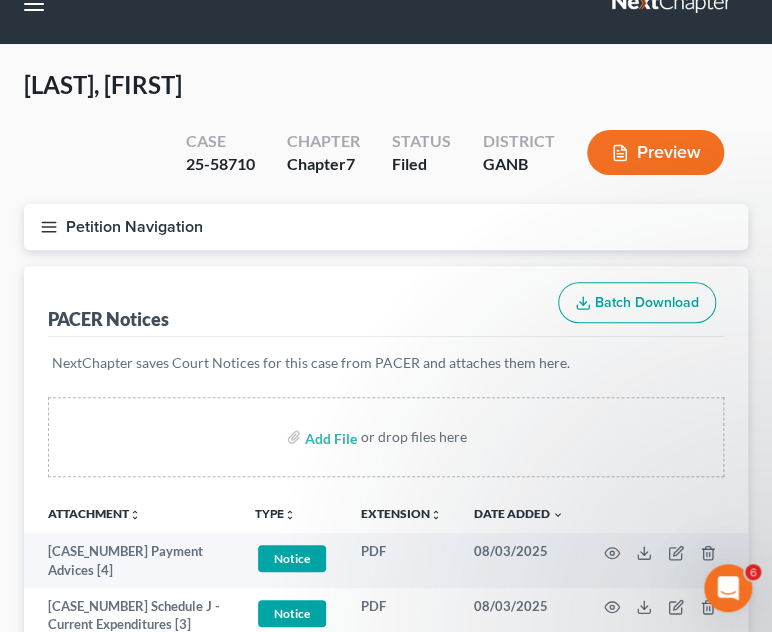 scroll, scrollTop: 0, scrollLeft: 0, axis: both 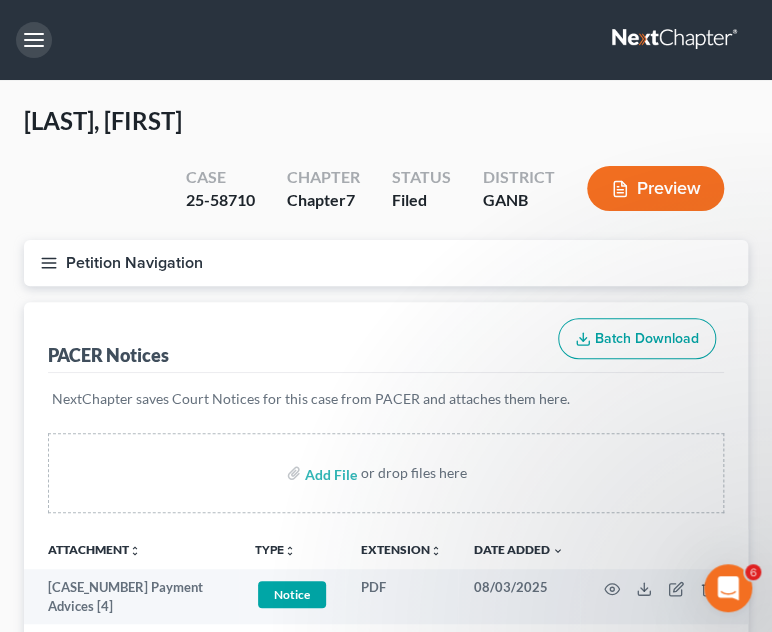 click at bounding box center [34, 40] 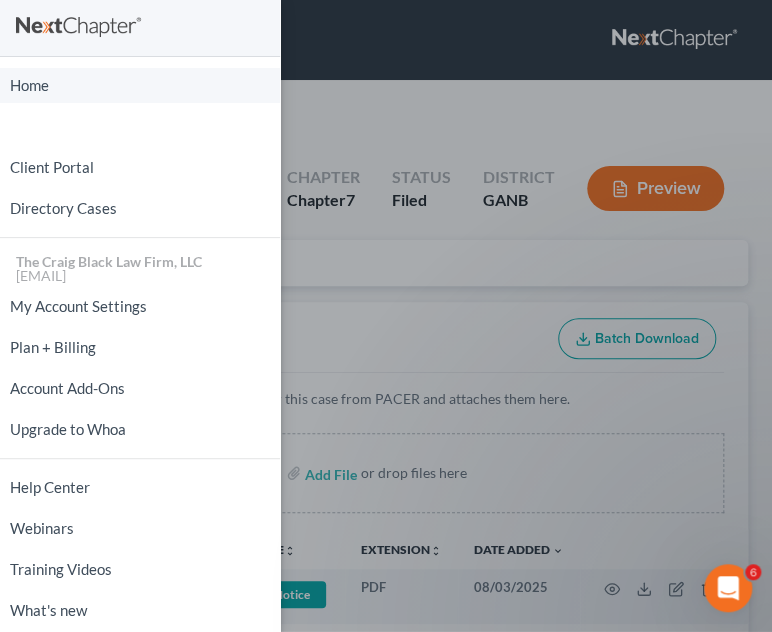 click on "Home" at bounding box center [140, 85] 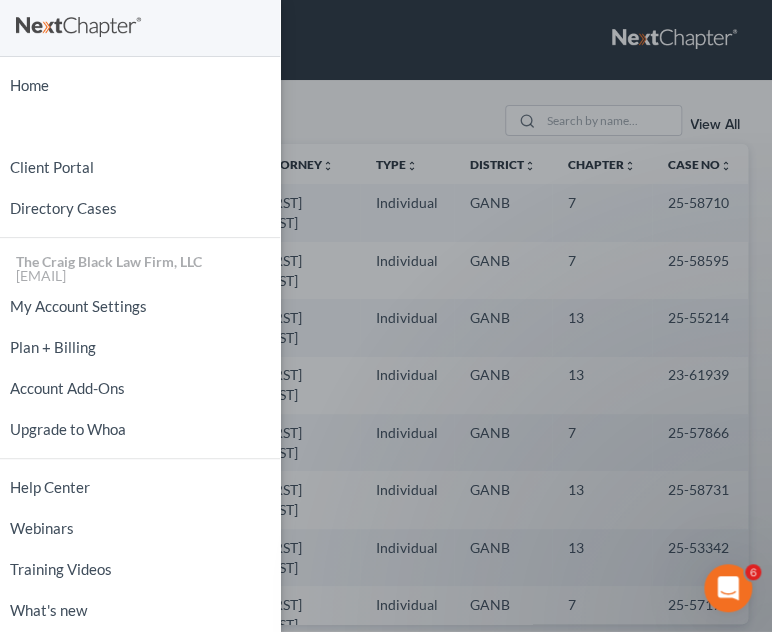 click on "Home New Case Client Portal Directory Cases The Craig Black Law Firm, LLC mb@craigblacklaw.com My Account Settings Plan + Billing Account Add-Ons Upgrade to Whoa Help Center Webinars Training Videos What's new Log out" at bounding box center (386, 316) 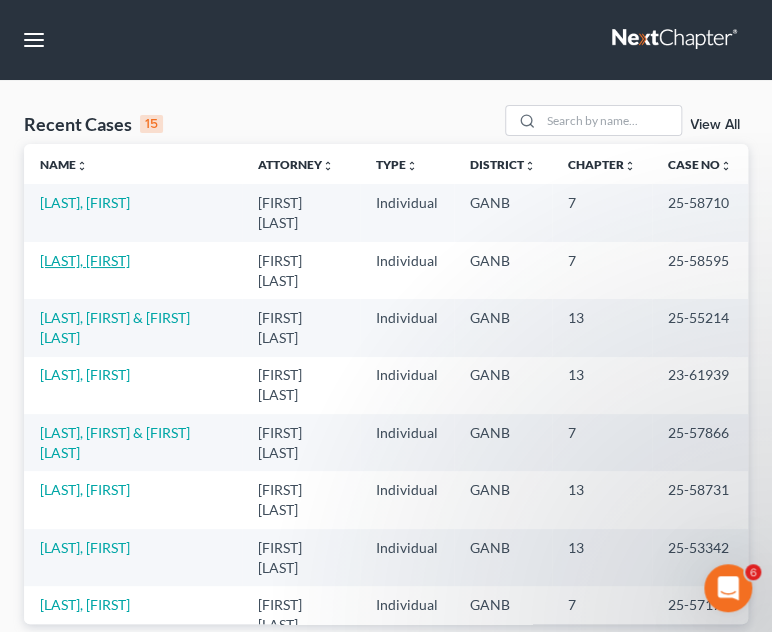 click on "Fulton, Felix" at bounding box center [85, 260] 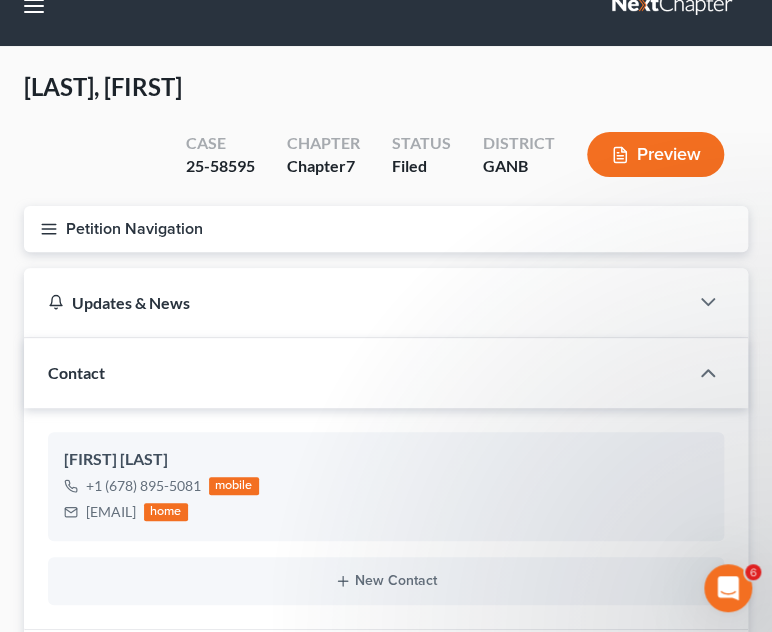 scroll, scrollTop: 0, scrollLeft: 0, axis: both 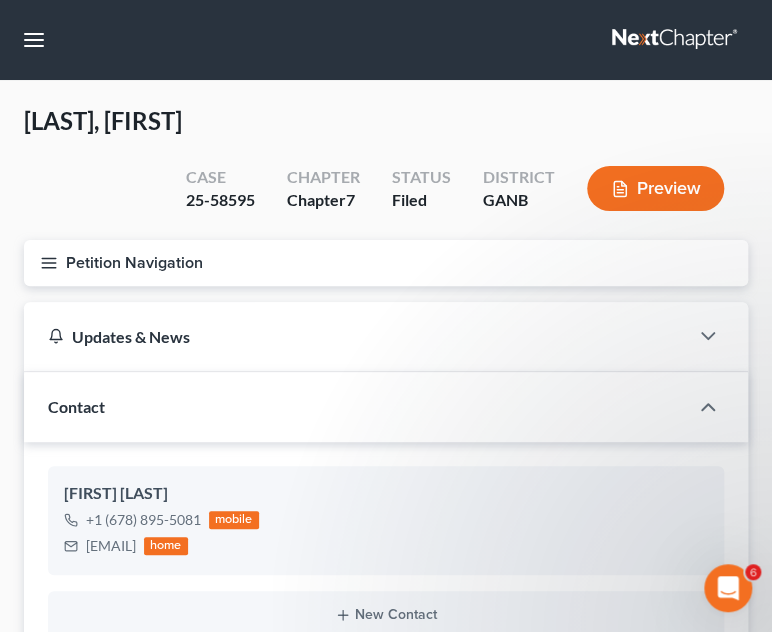 click 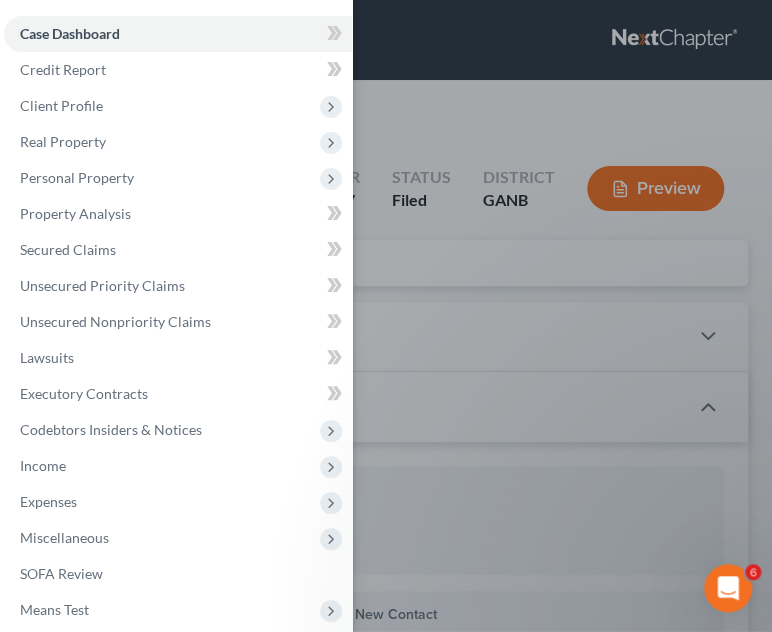 click on "Client Profile" at bounding box center (61, 105) 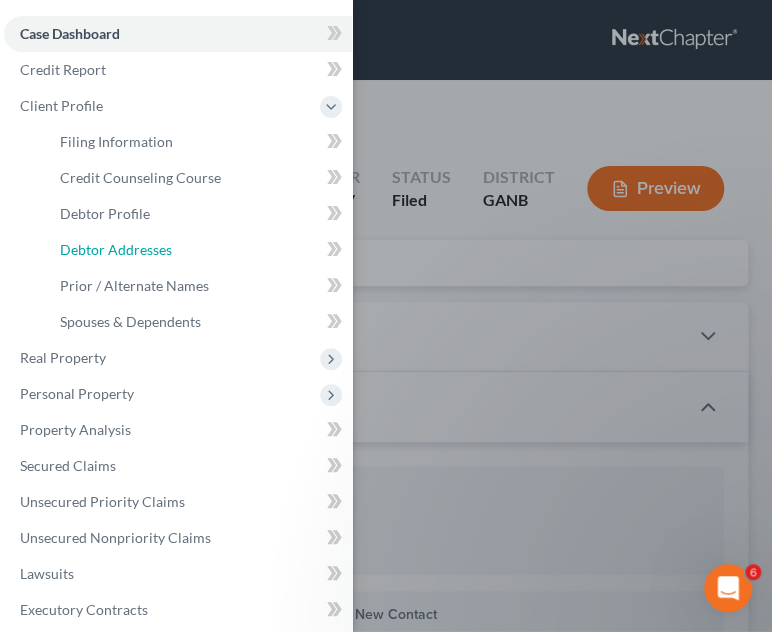 click on "Debtor Addresses" at bounding box center [198, 250] 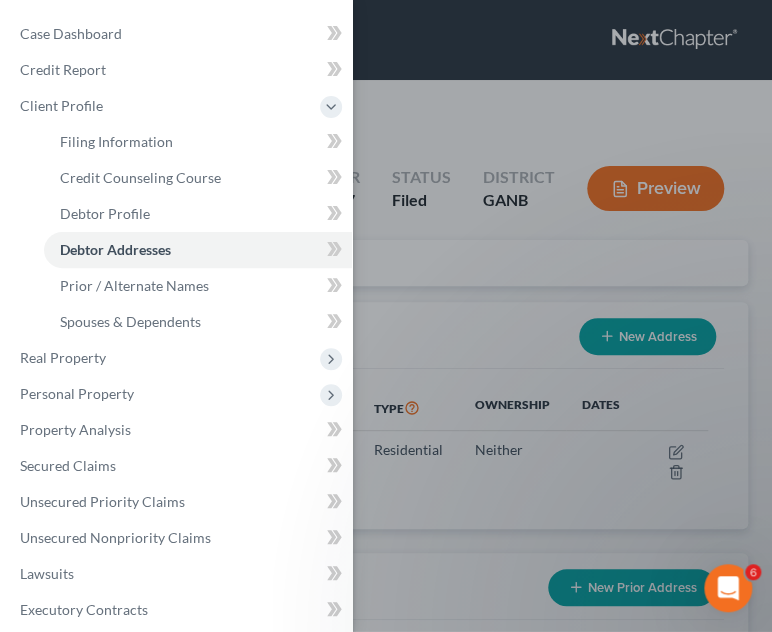 click on "Case Dashboard
Payments
Invoices
Payments
Payments
Credit Report
Client Profile" at bounding box center [386, 316] 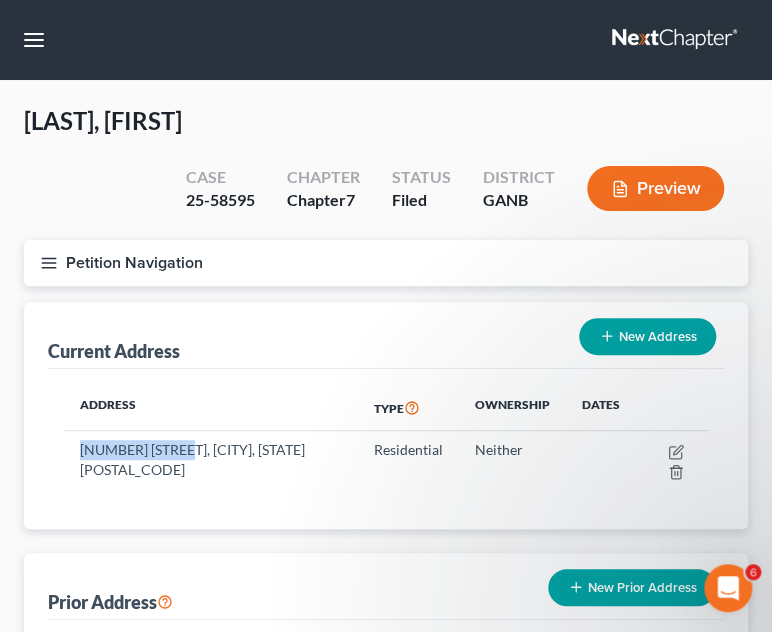 drag, startPoint x: 180, startPoint y: 401, endPoint x: 72, endPoint y: 398, distance: 108.04166 